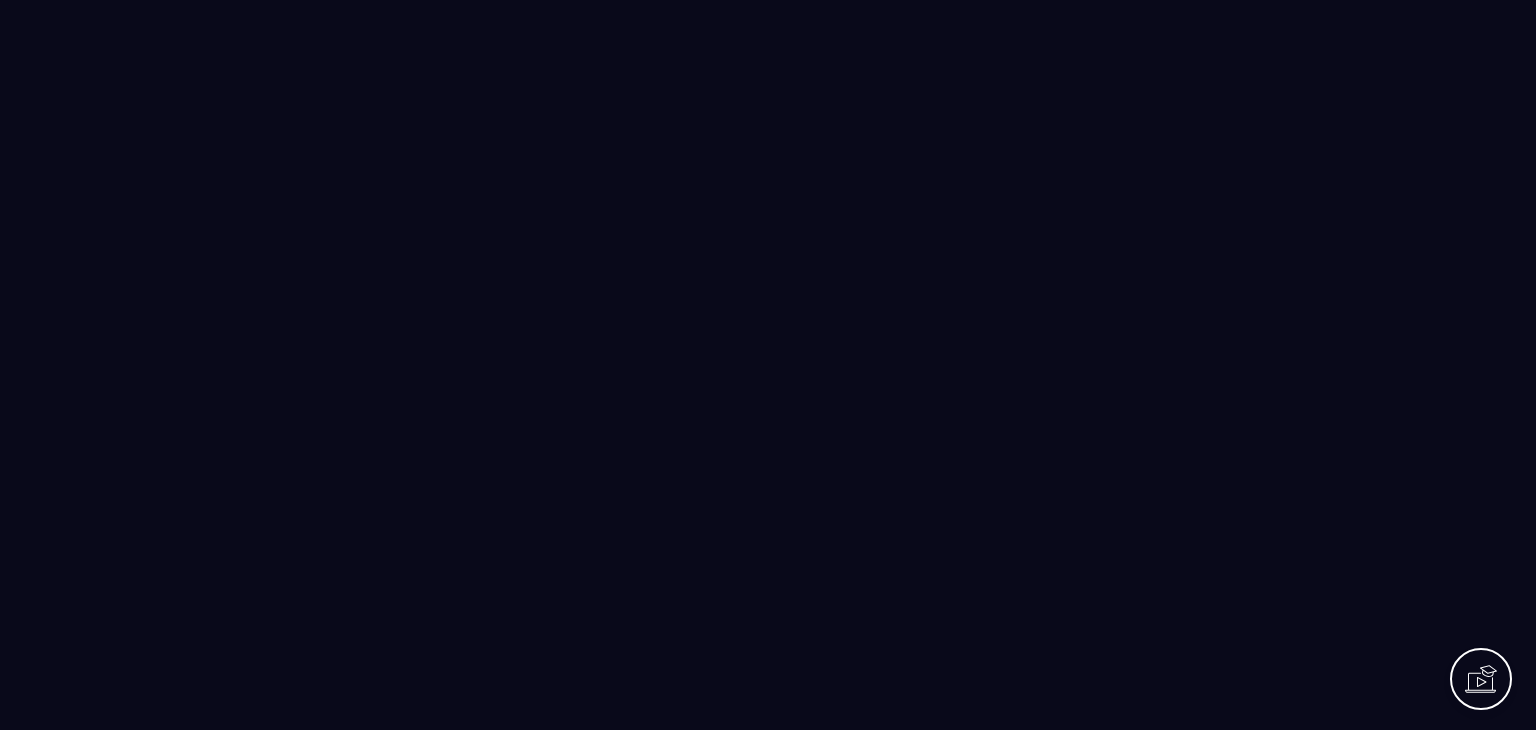 scroll, scrollTop: 0, scrollLeft: 0, axis: both 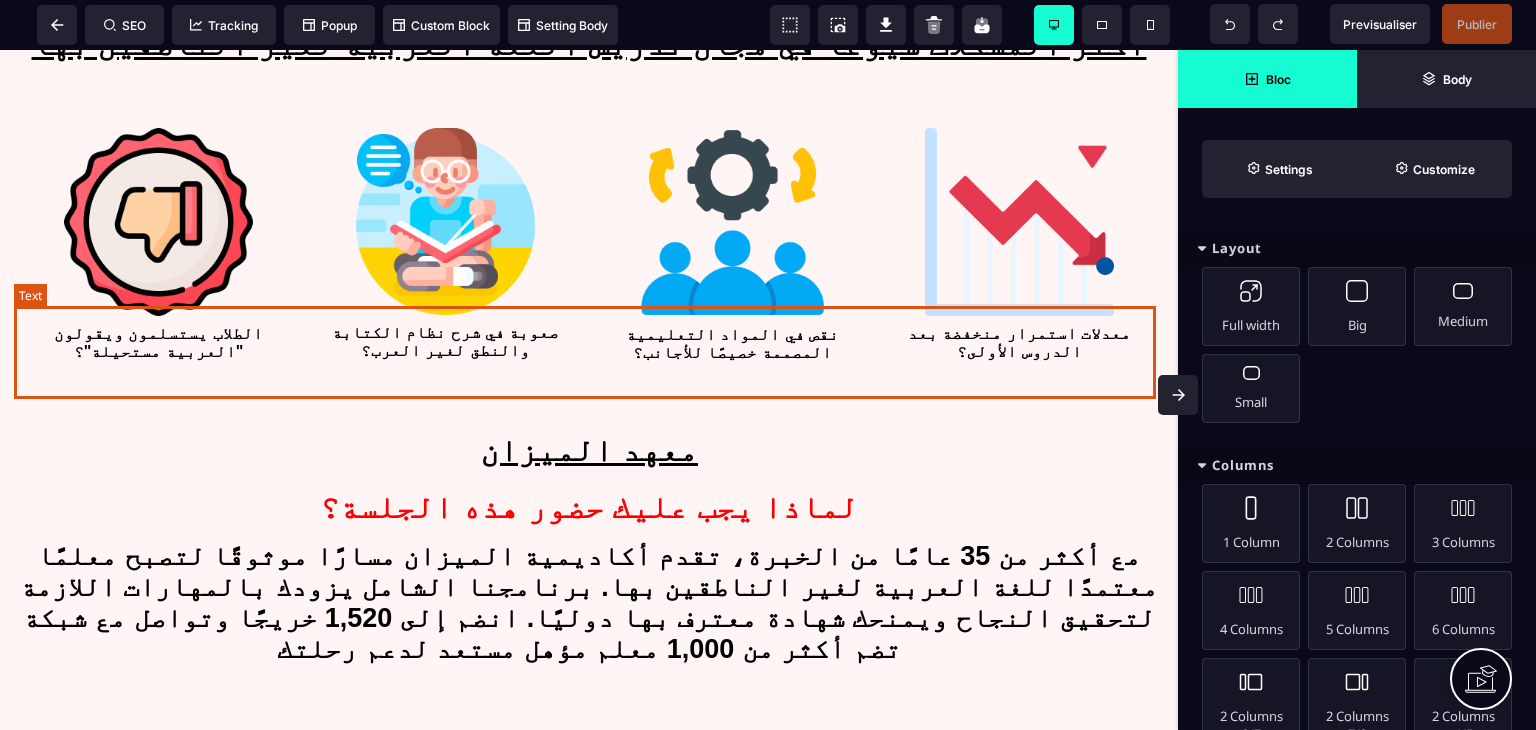 click on "مع أكثر من 35 عامًا من الخبرة، تقدم أكاديمية الميزان مسارًا موثوقًا لتصبح معلمًا معتمدًا للغة العربية لغير الناطقين بها. برنامجنا الشامل يزودك بالمهارات اللازمة لتحقيق النجاح ويمنحك شهادة معترف بها دوليًا. انضم إلى 1,520 خريجًا وتواصل مع شبكة تضم أكثر من 1,000 معلم مؤهل مستعد لدعم رحلتك" at bounding box center (593, 602) 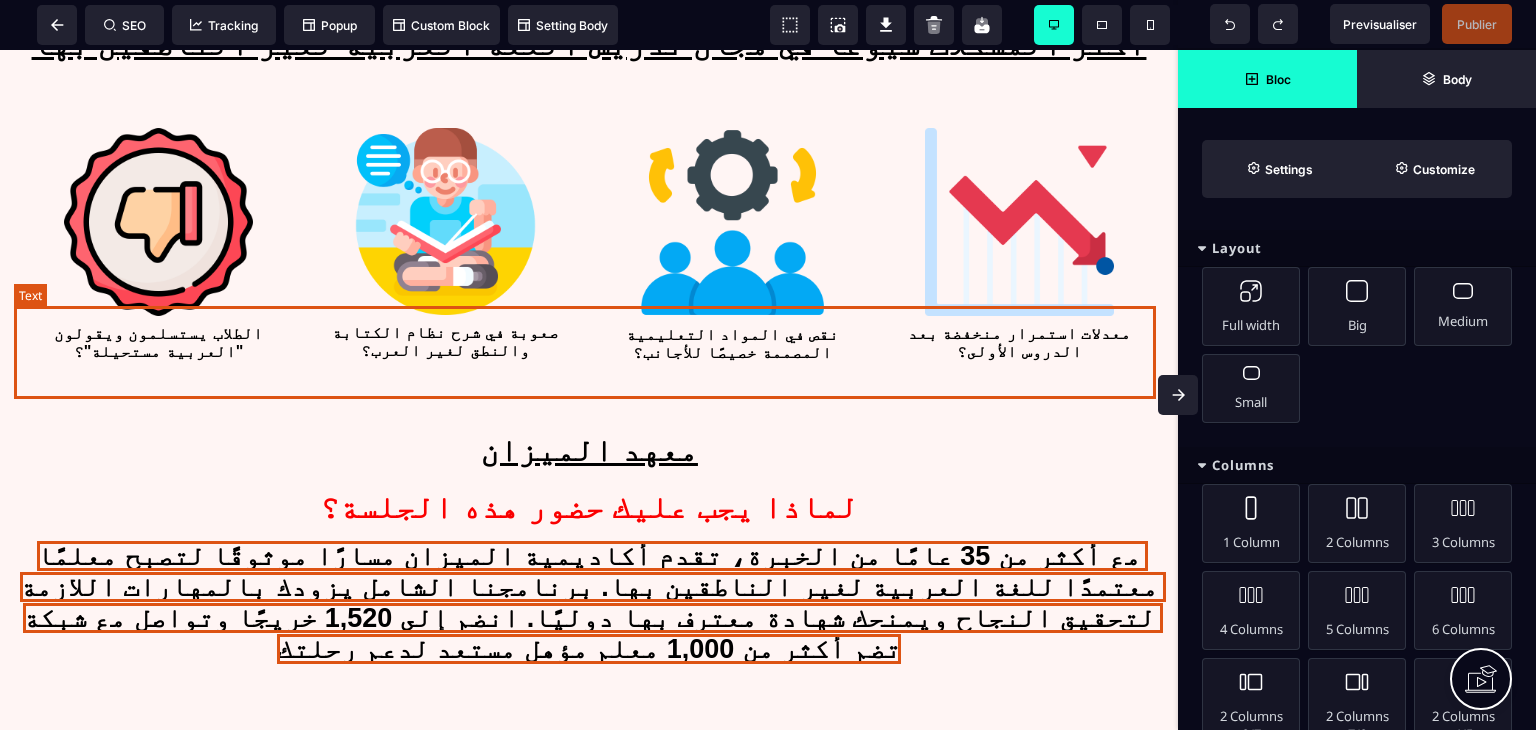select 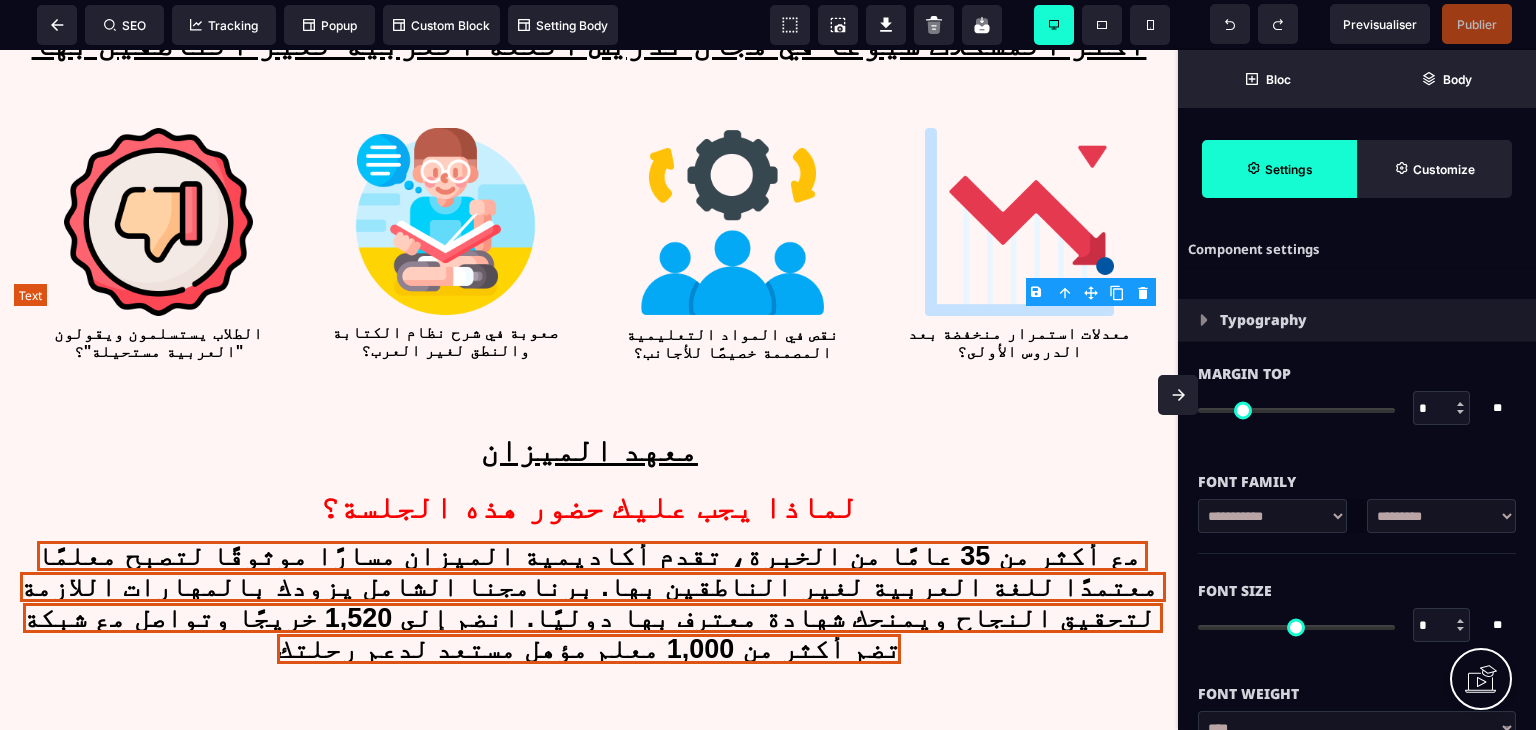 type on "*" 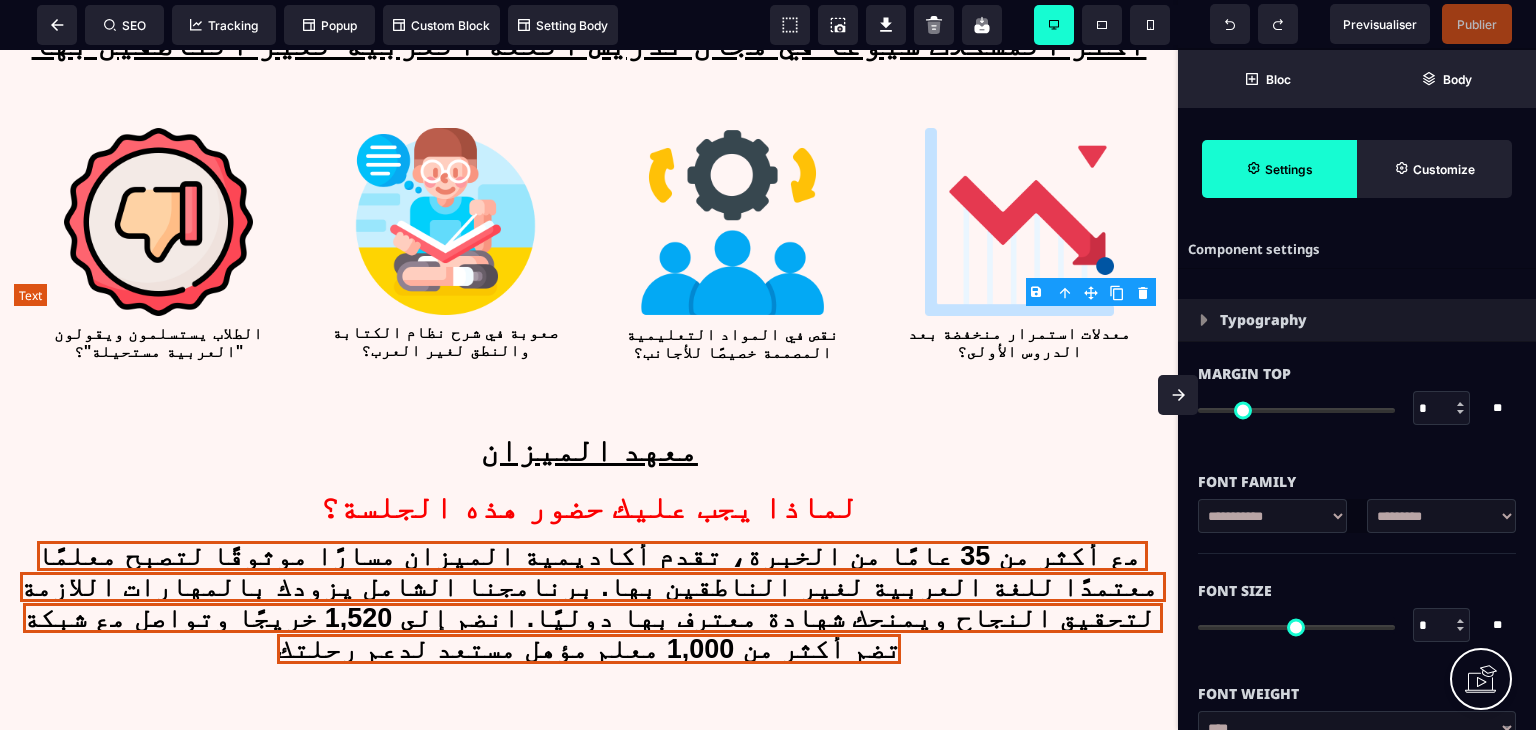 type on "*" 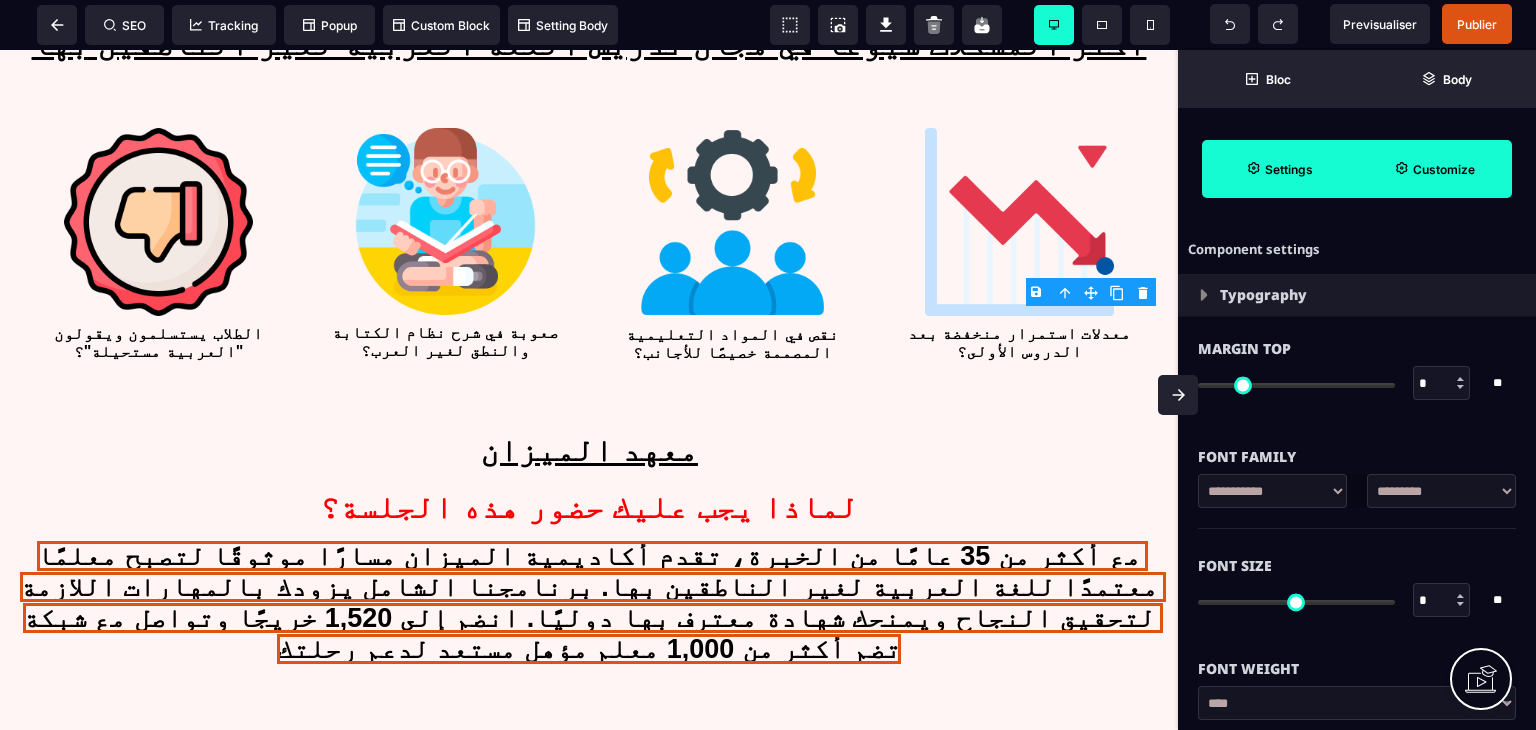 click on "Customize" at bounding box center [1434, 169] 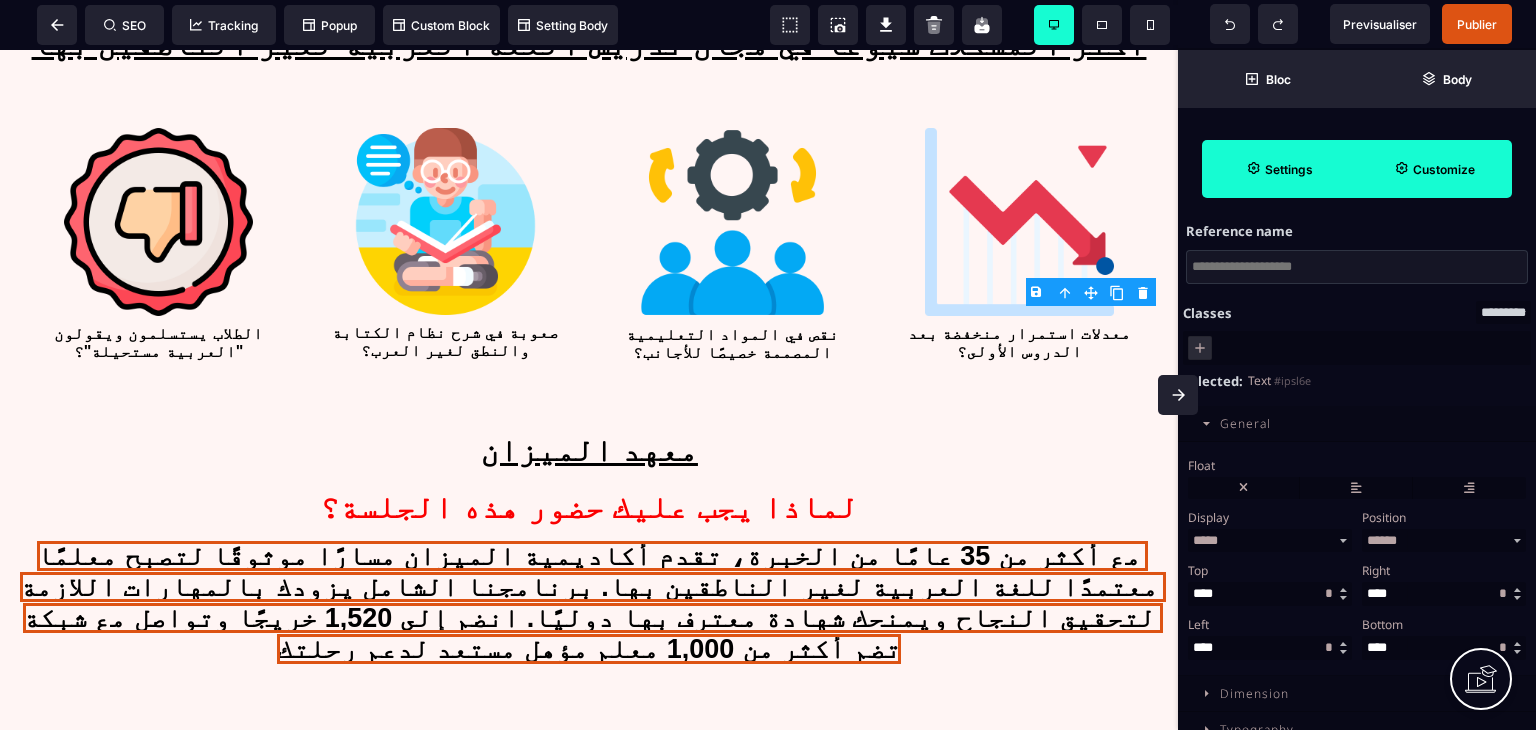 scroll, scrollTop: 0, scrollLeft: 0, axis: both 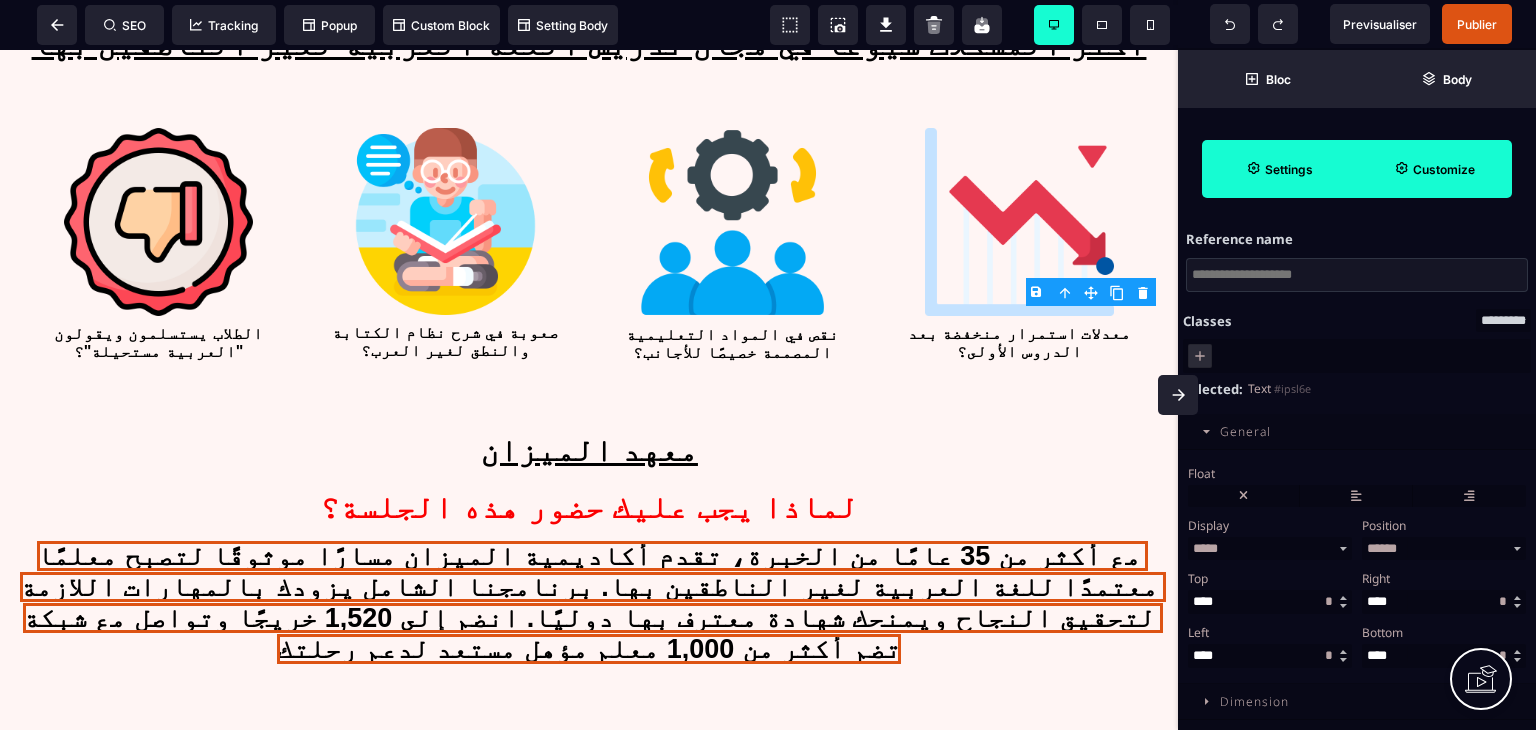 click on "Settings" at bounding box center [1289, 169] 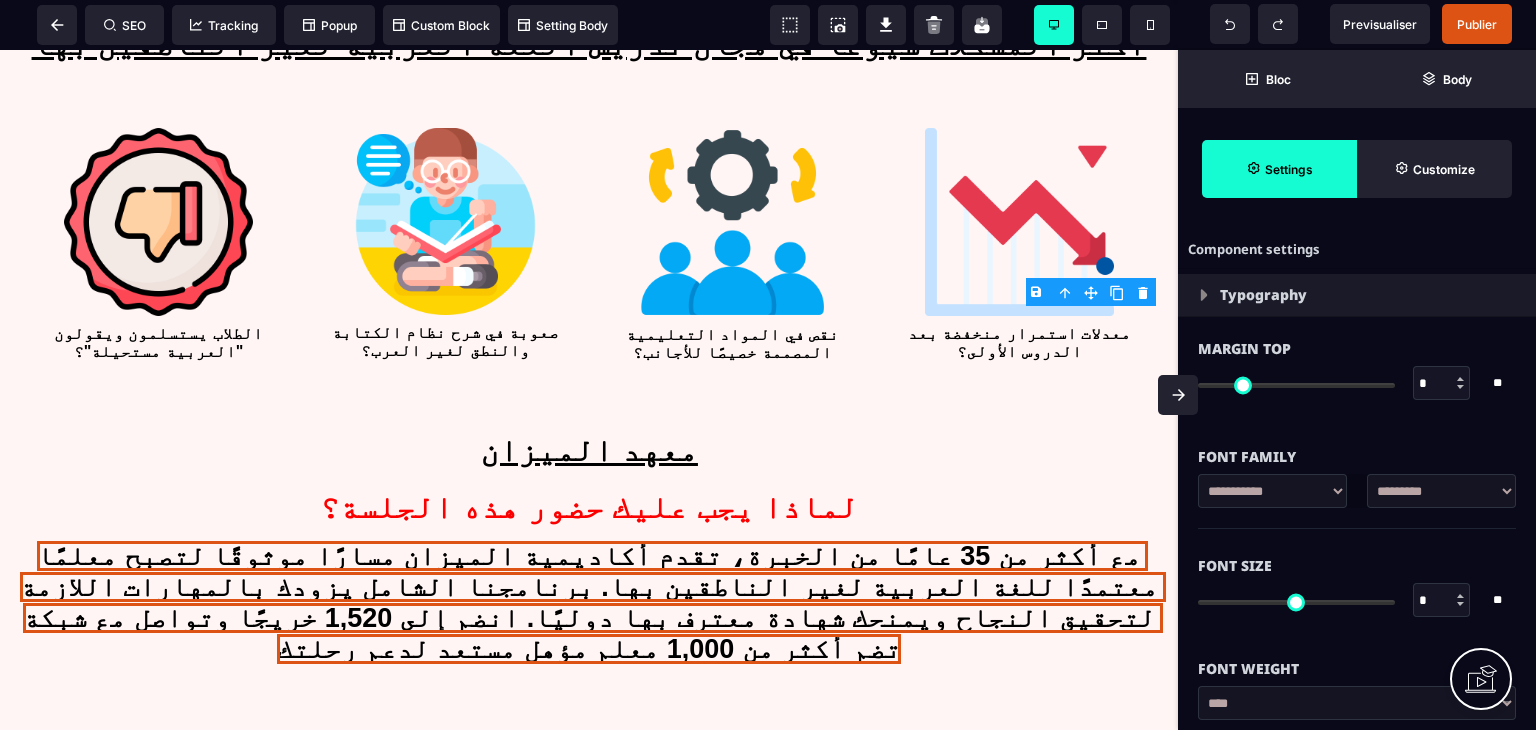 scroll, scrollTop: 2760, scrollLeft: 0, axis: vertical 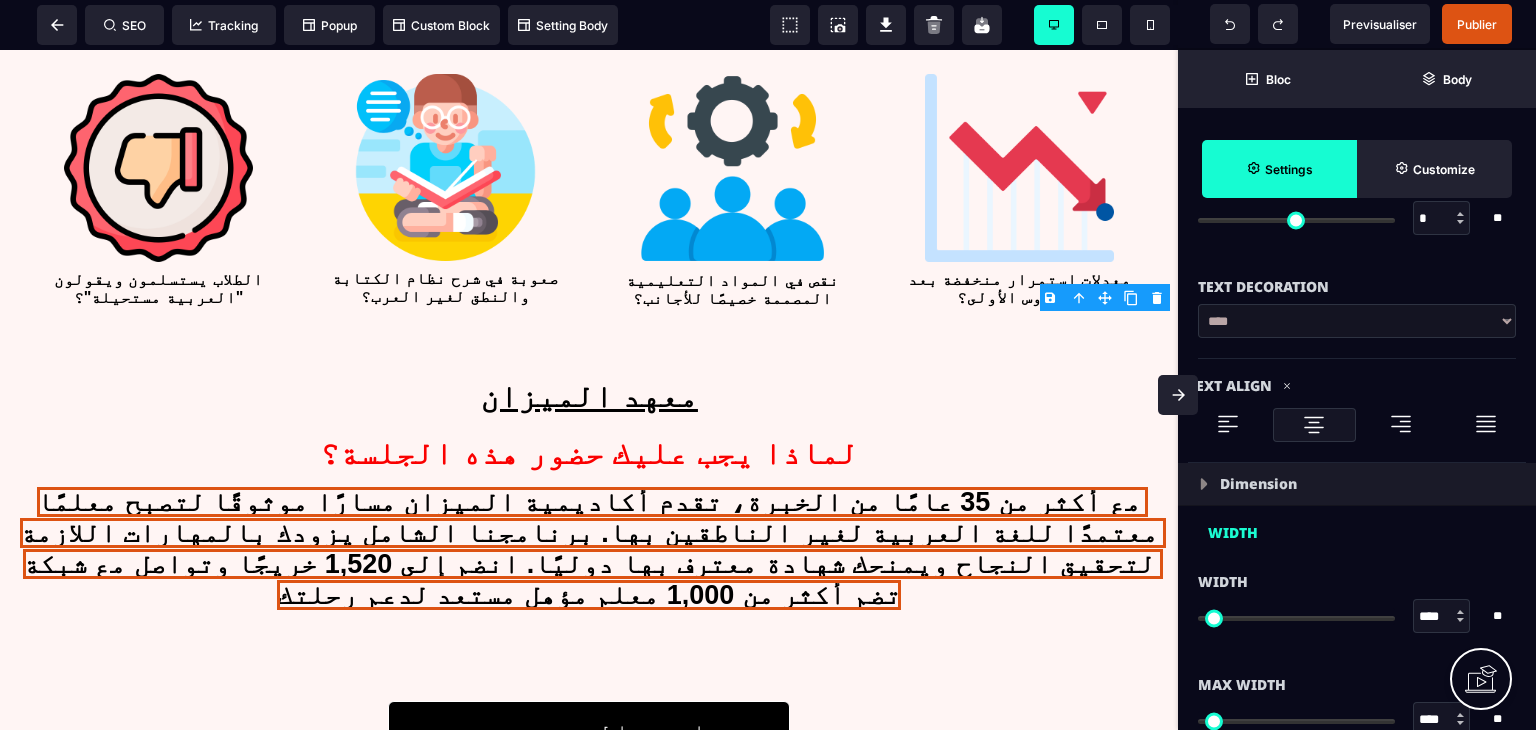 click at bounding box center (1204, 484) 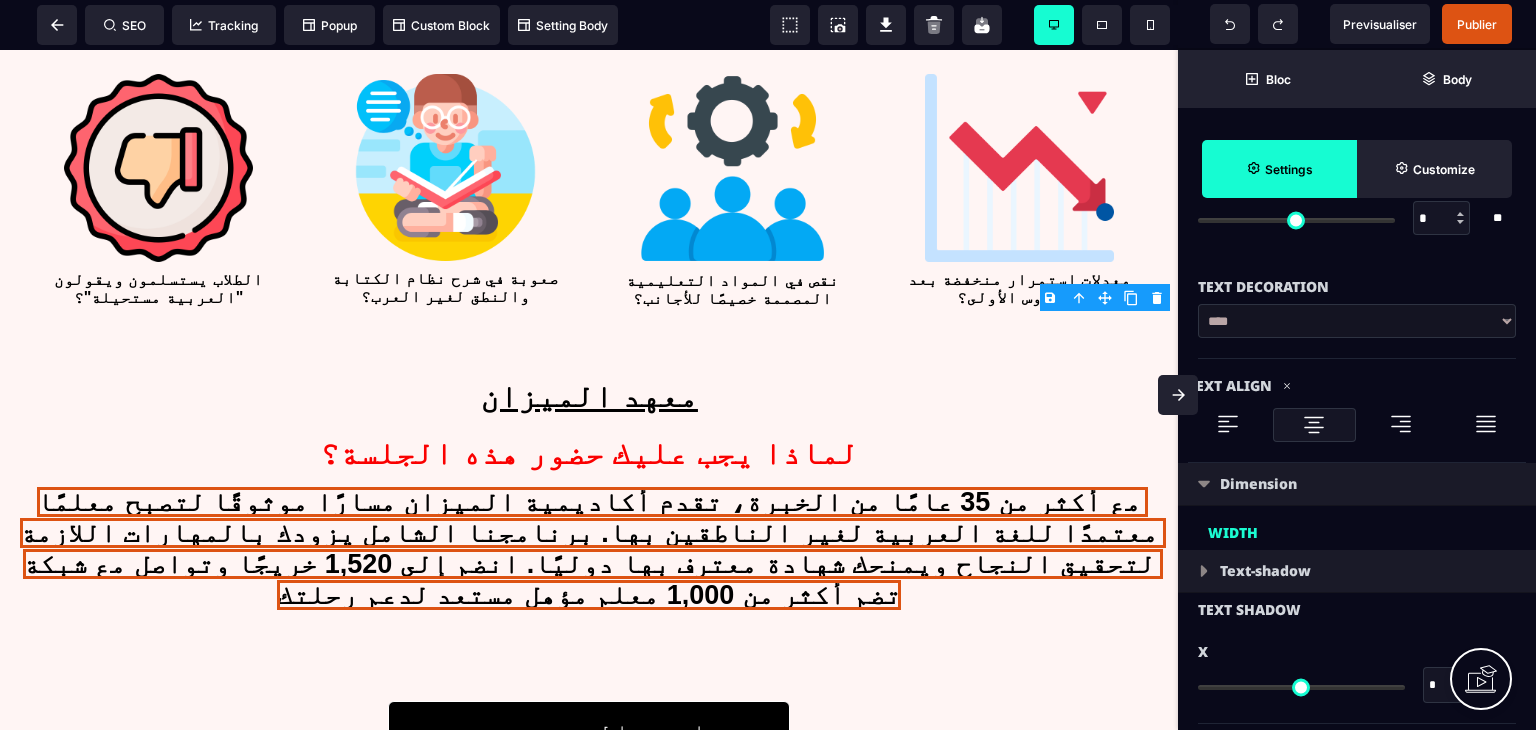 type on "*" 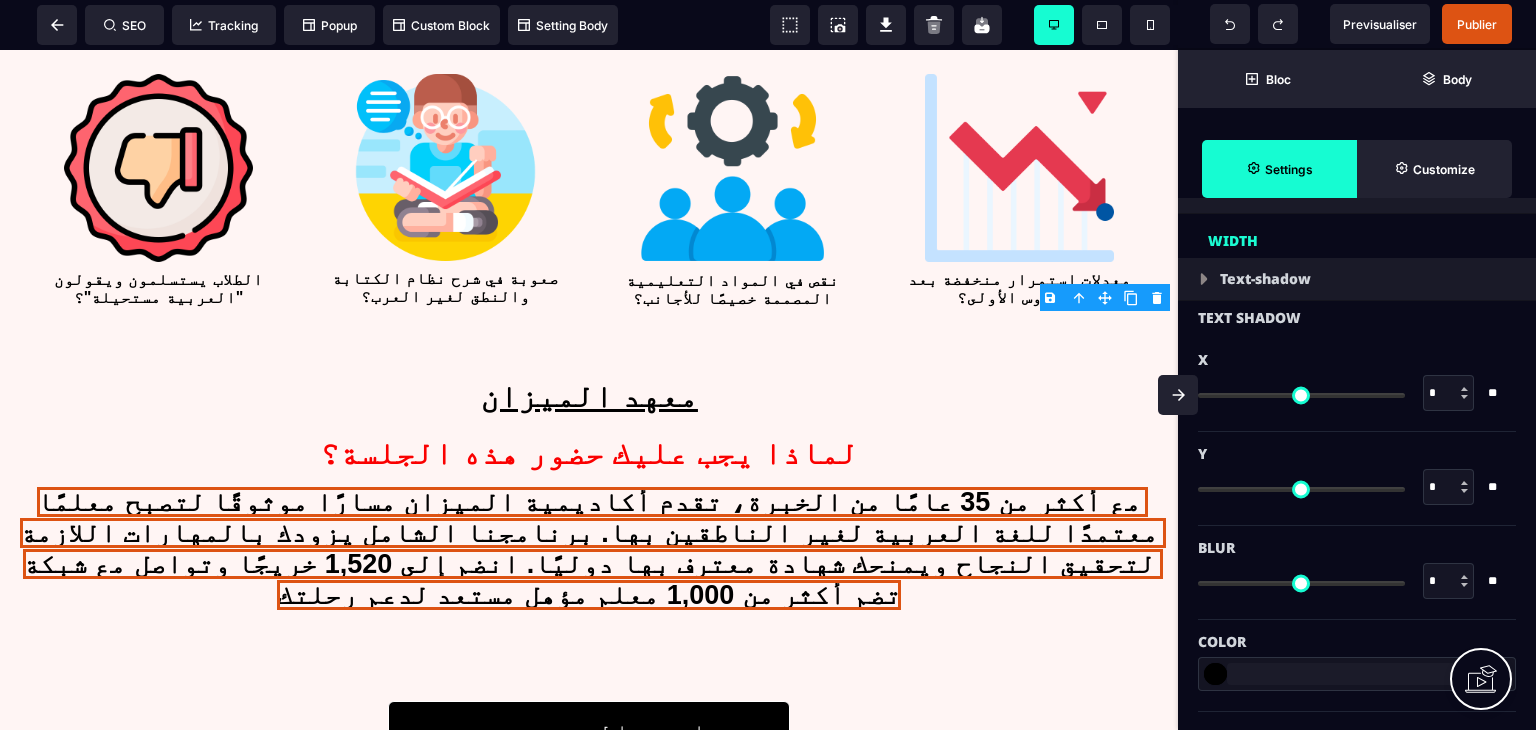 scroll, scrollTop: 1204, scrollLeft: 0, axis: vertical 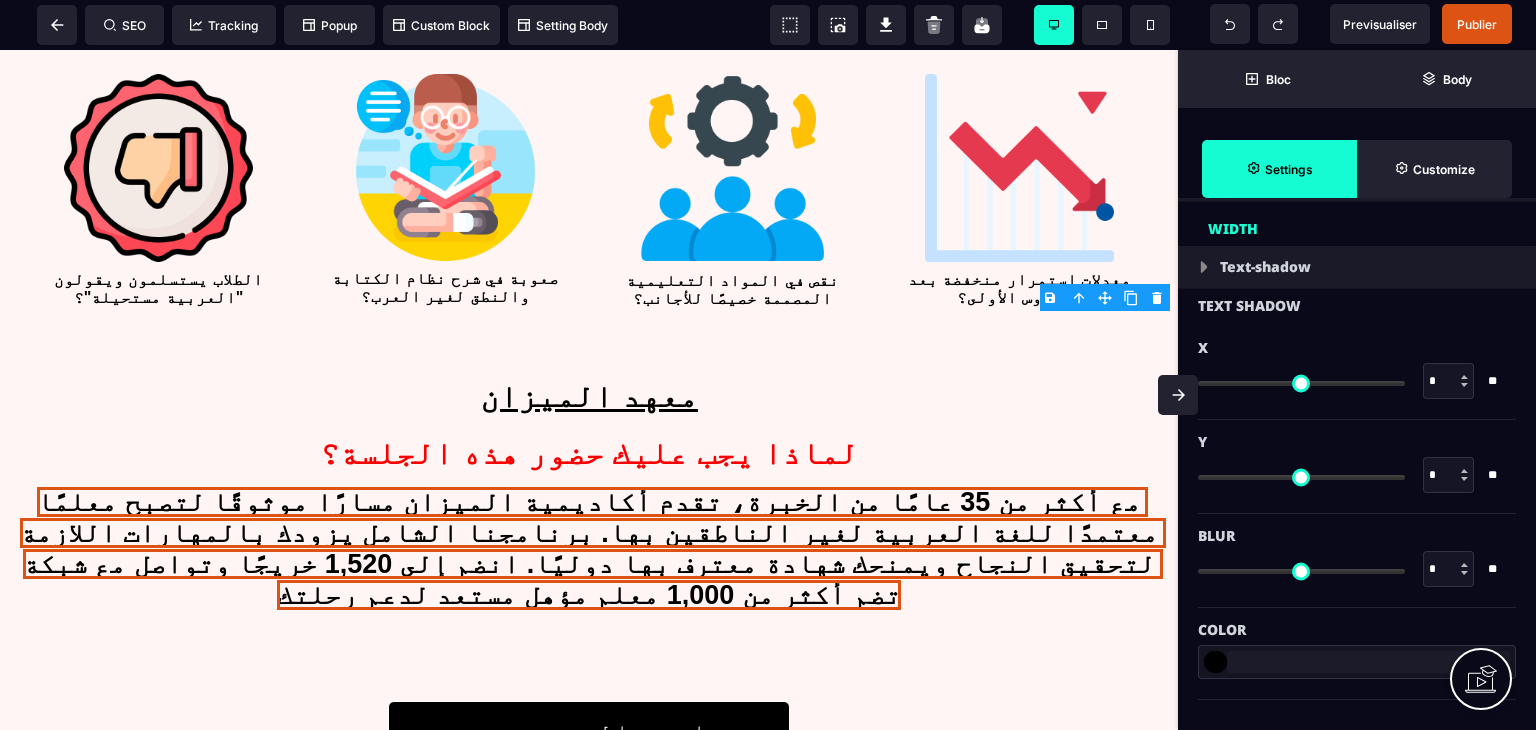 drag, startPoint x: 1216, startPoint y: 561, endPoint x: 1243, endPoint y: 561, distance: 27 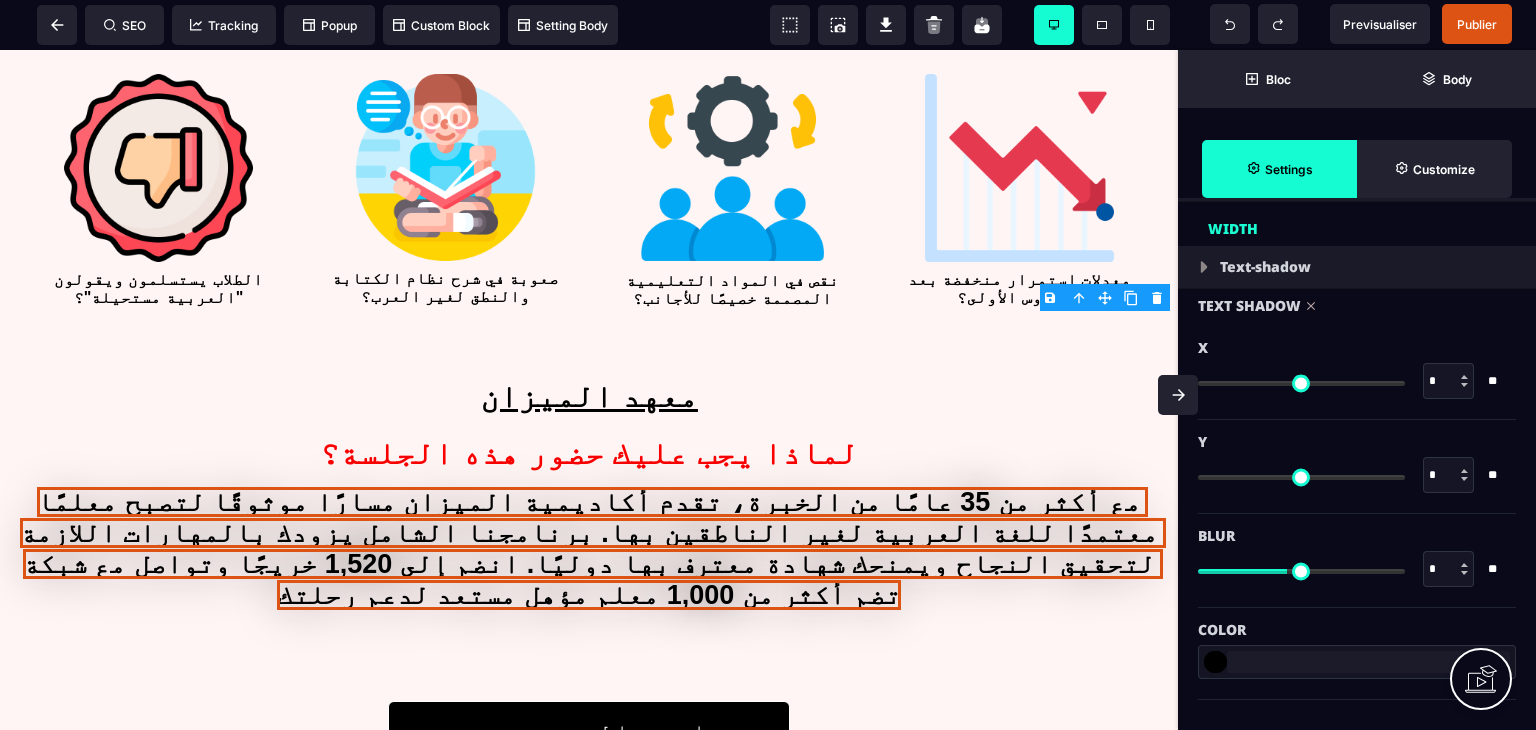 type on "**" 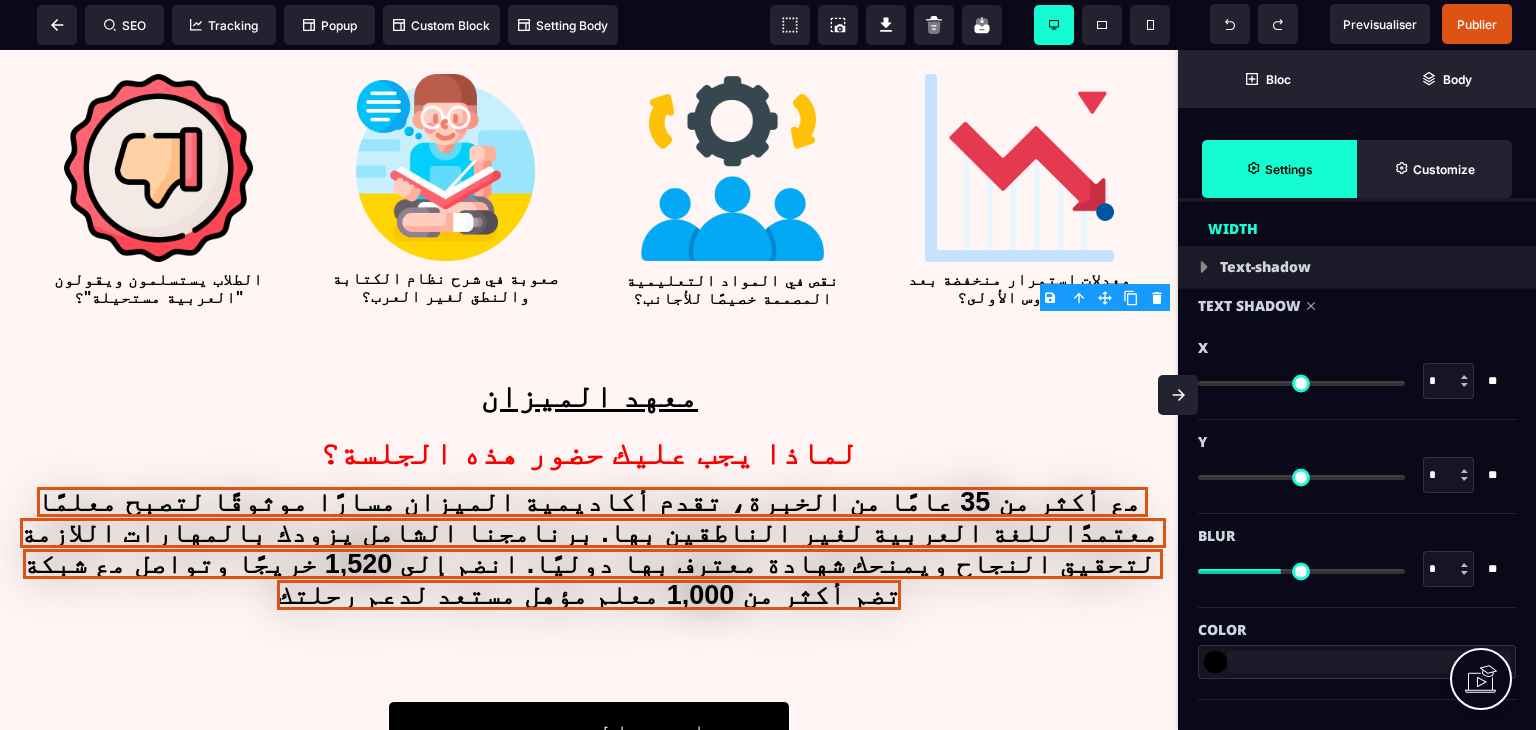 type on "**" 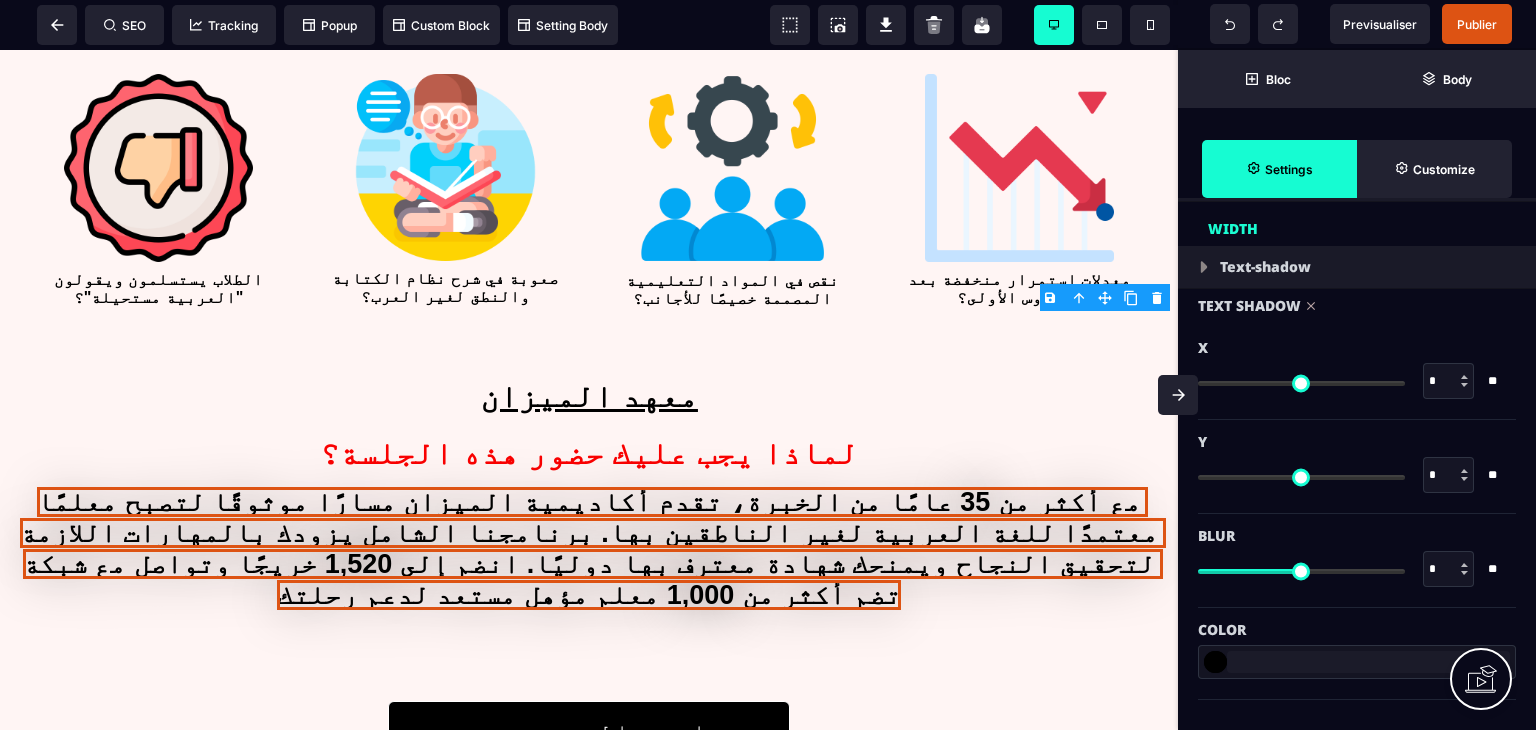 type on "**" 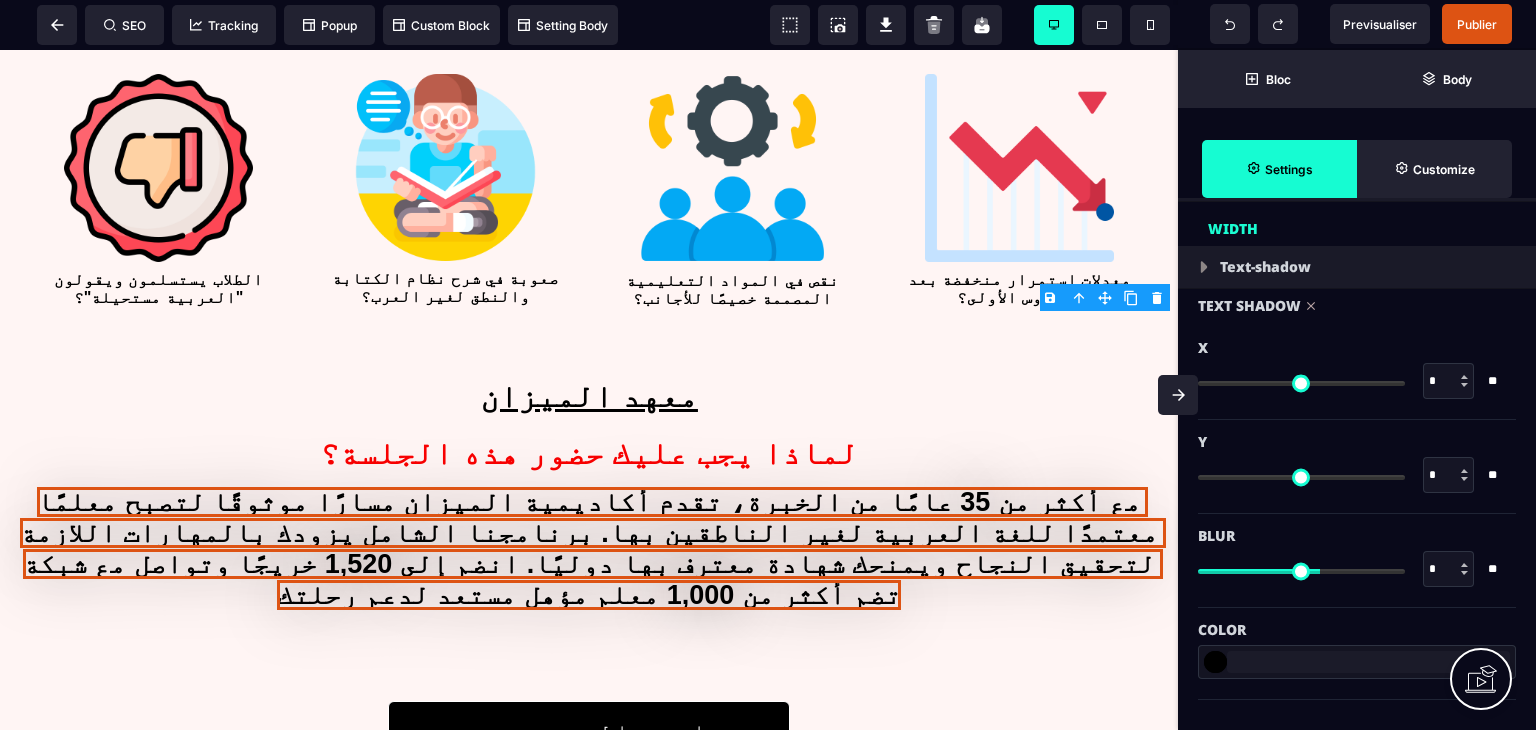 type on "**" 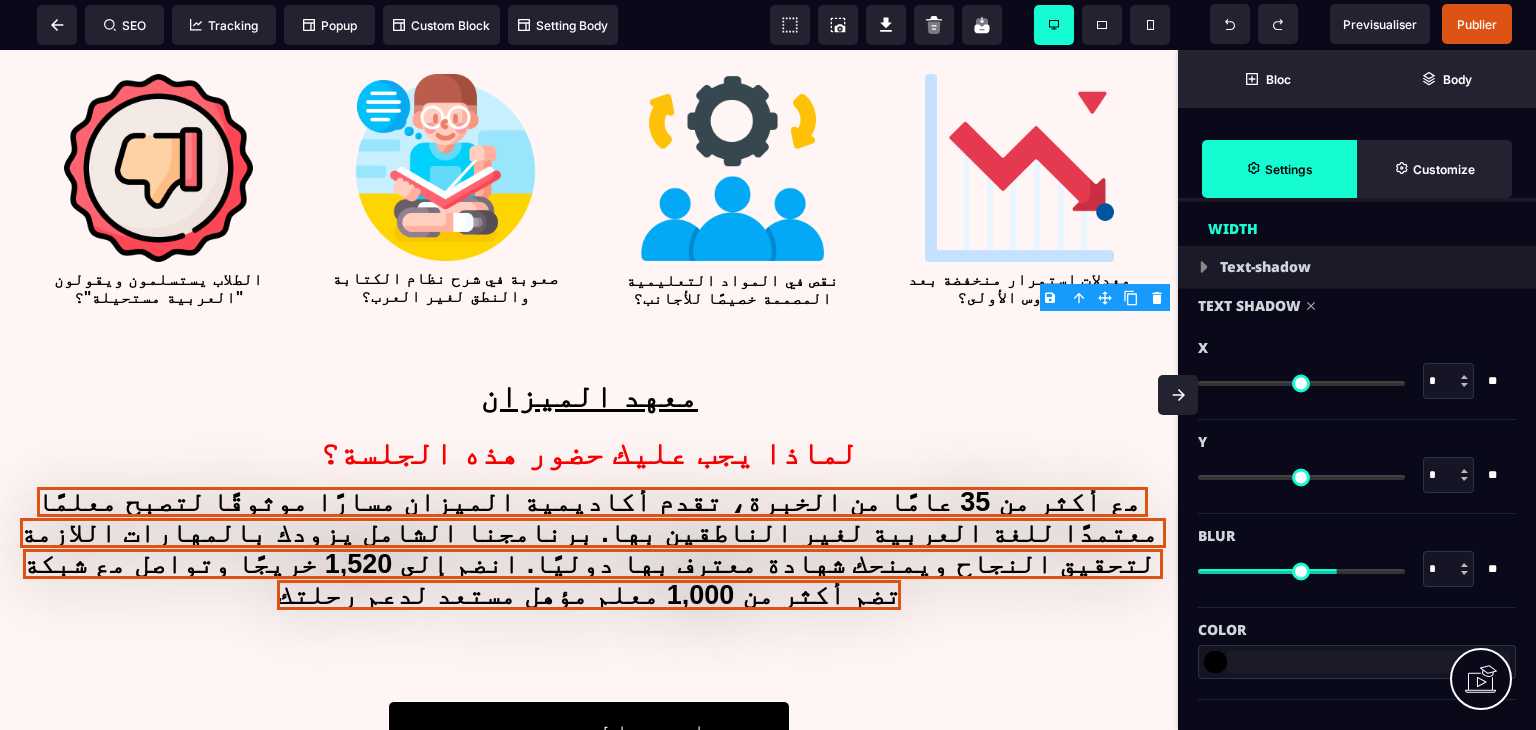 type on "**" 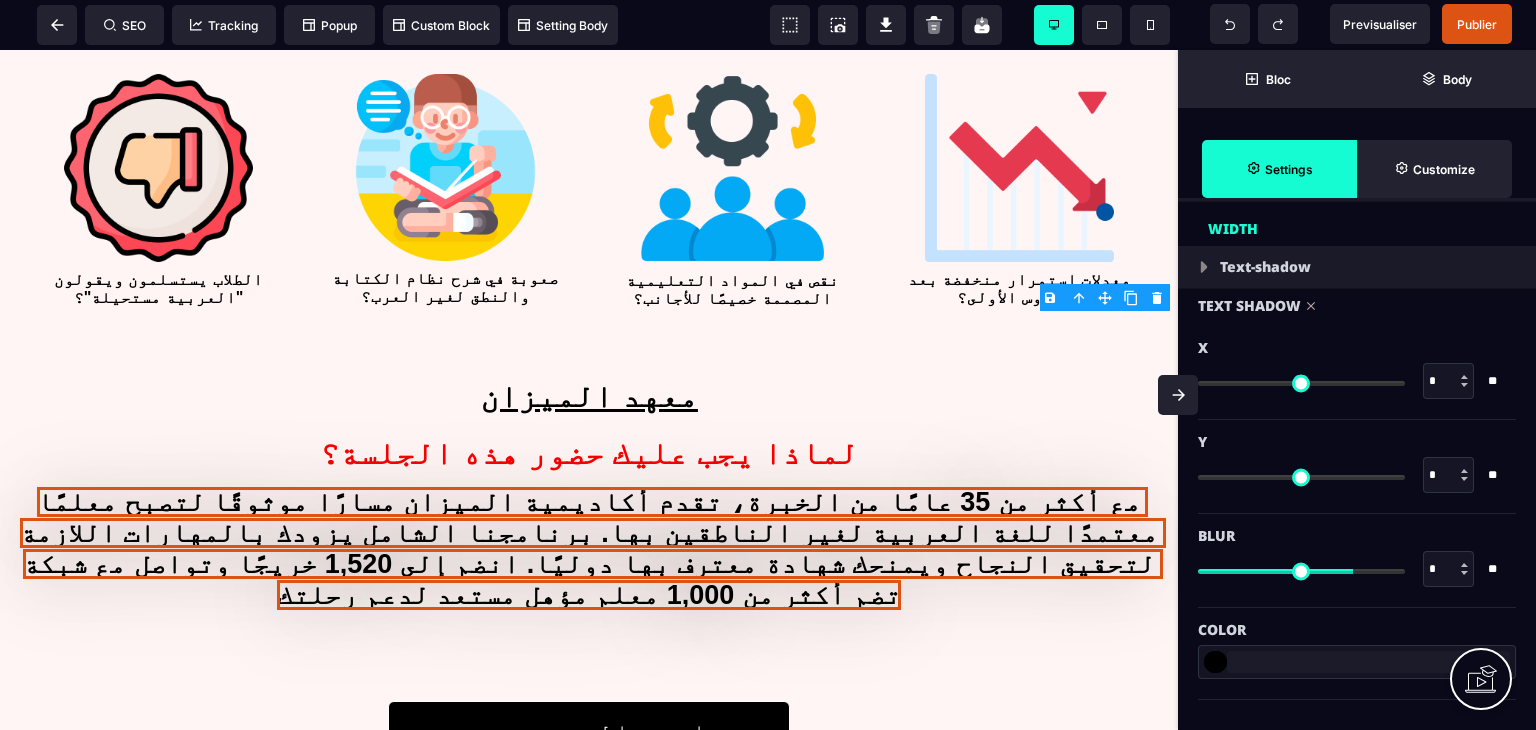 type on "**" 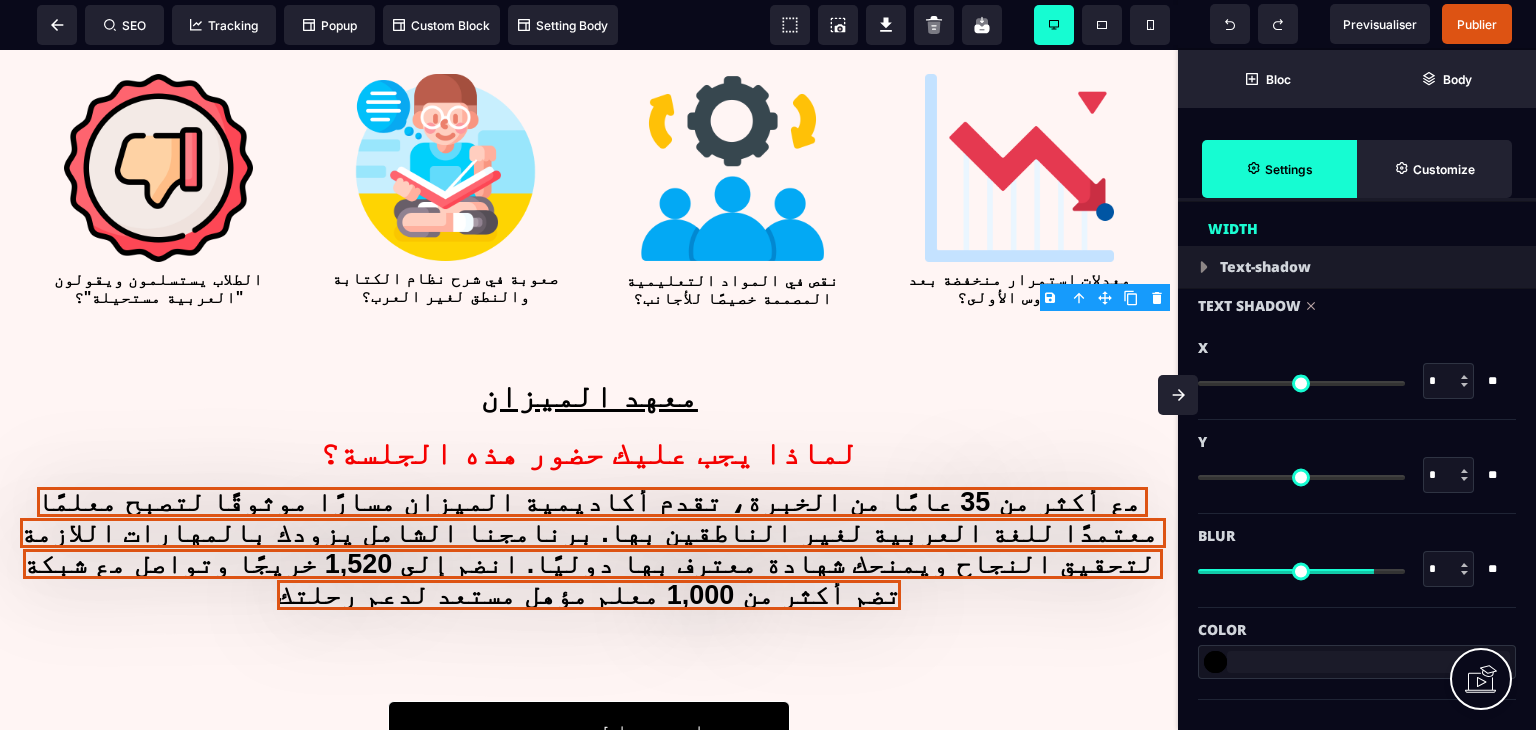 type on "**" 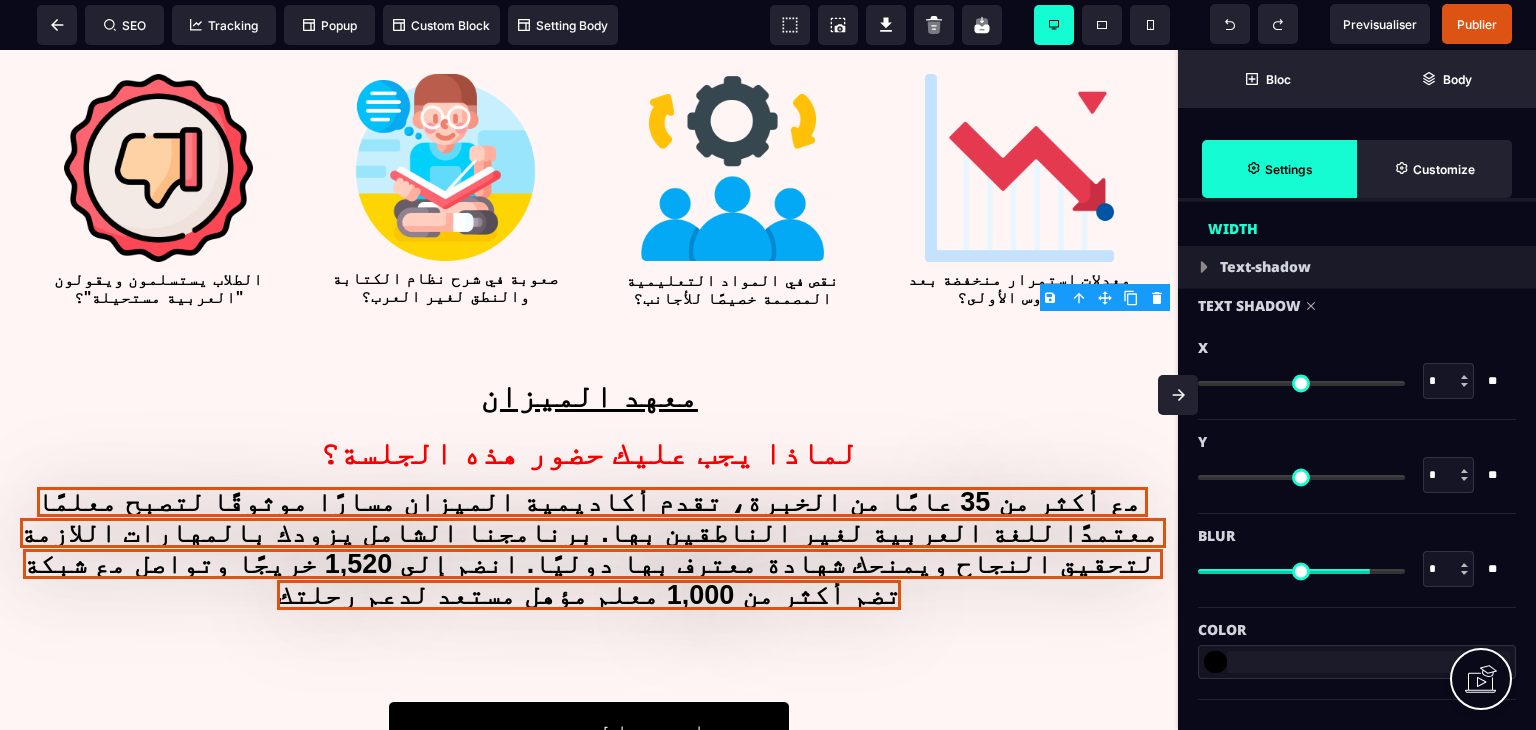 type on "**" 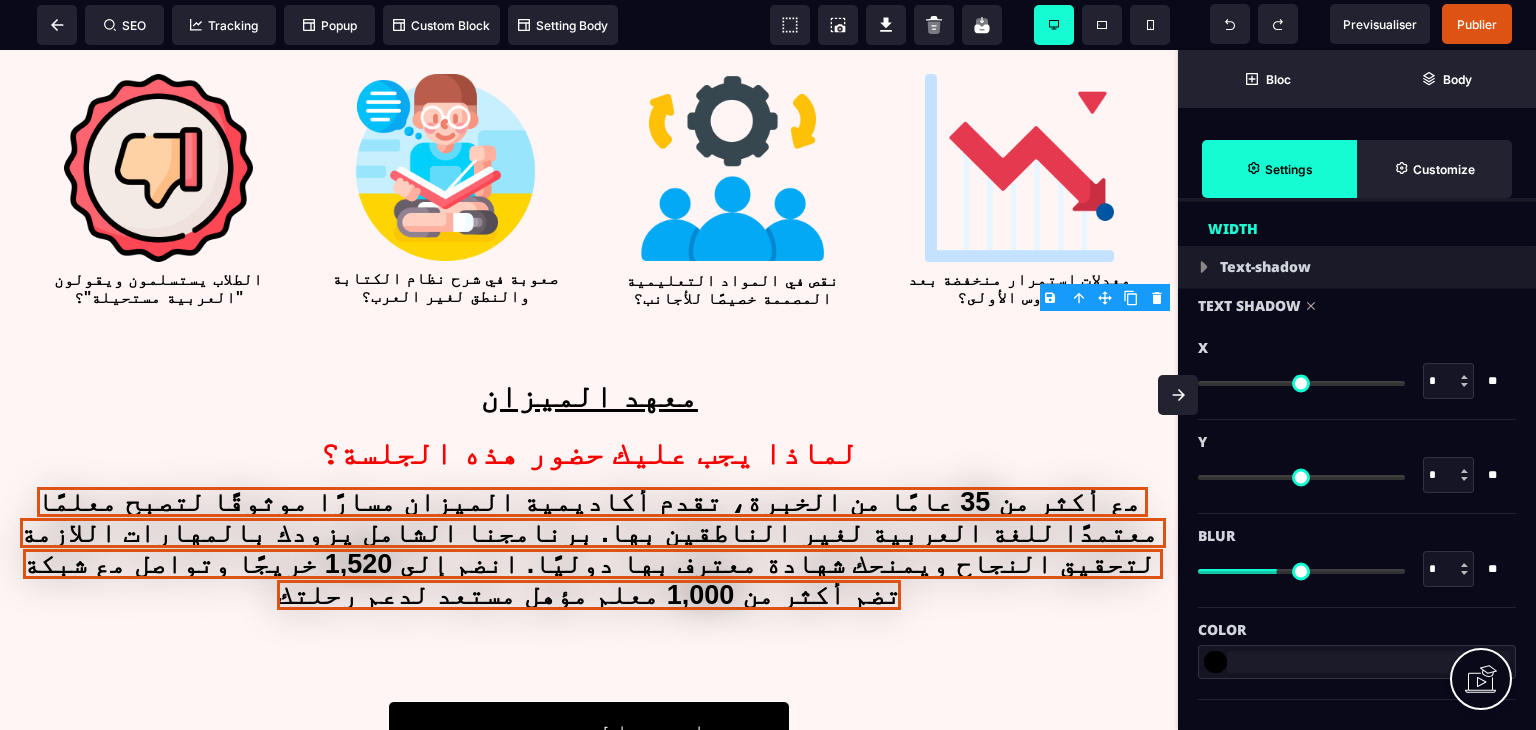 drag, startPoint x: 1288, startPoint y: 569, endPoint x: 1279, endPoint y: 578, distance: 12.727922 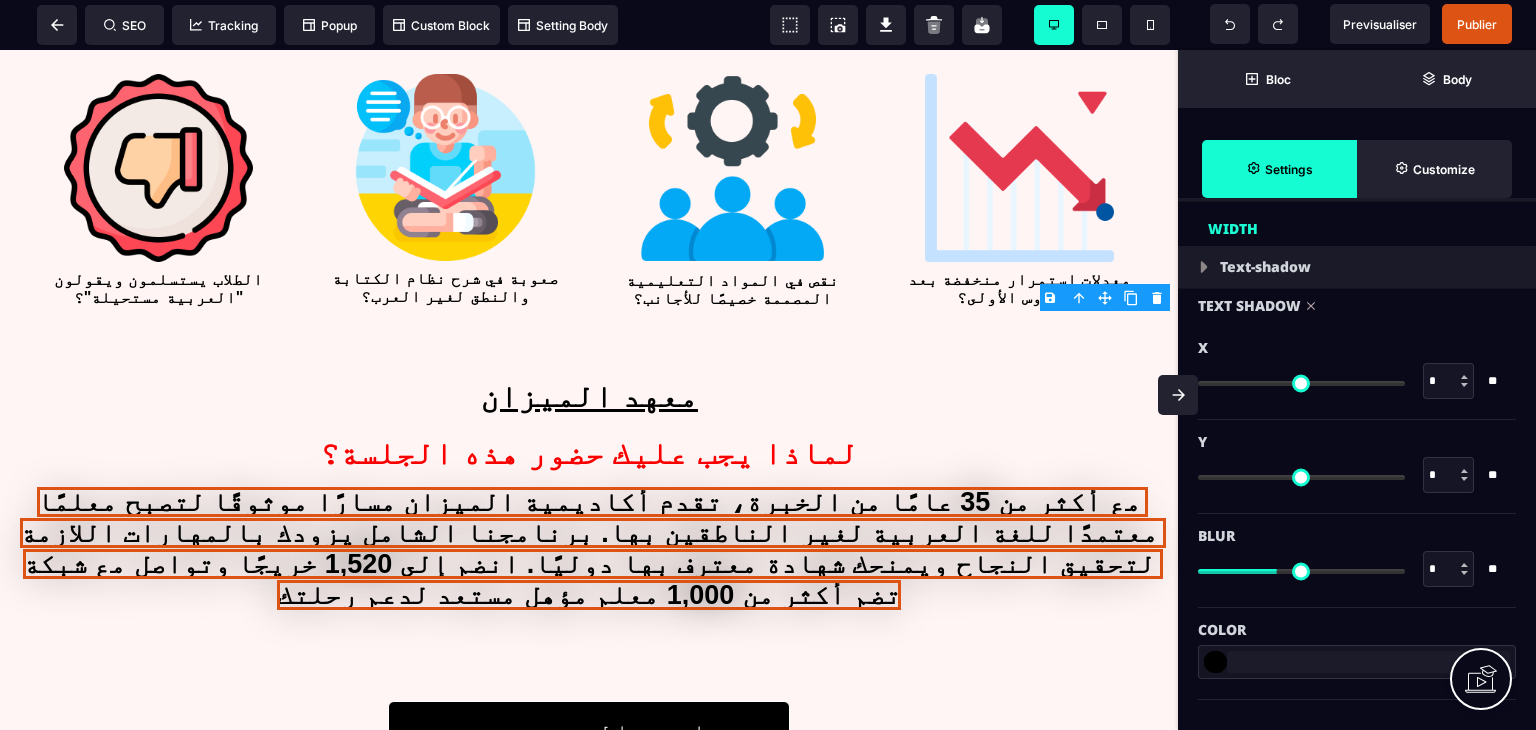 click on "*******" at bounding box center [1215, 662] 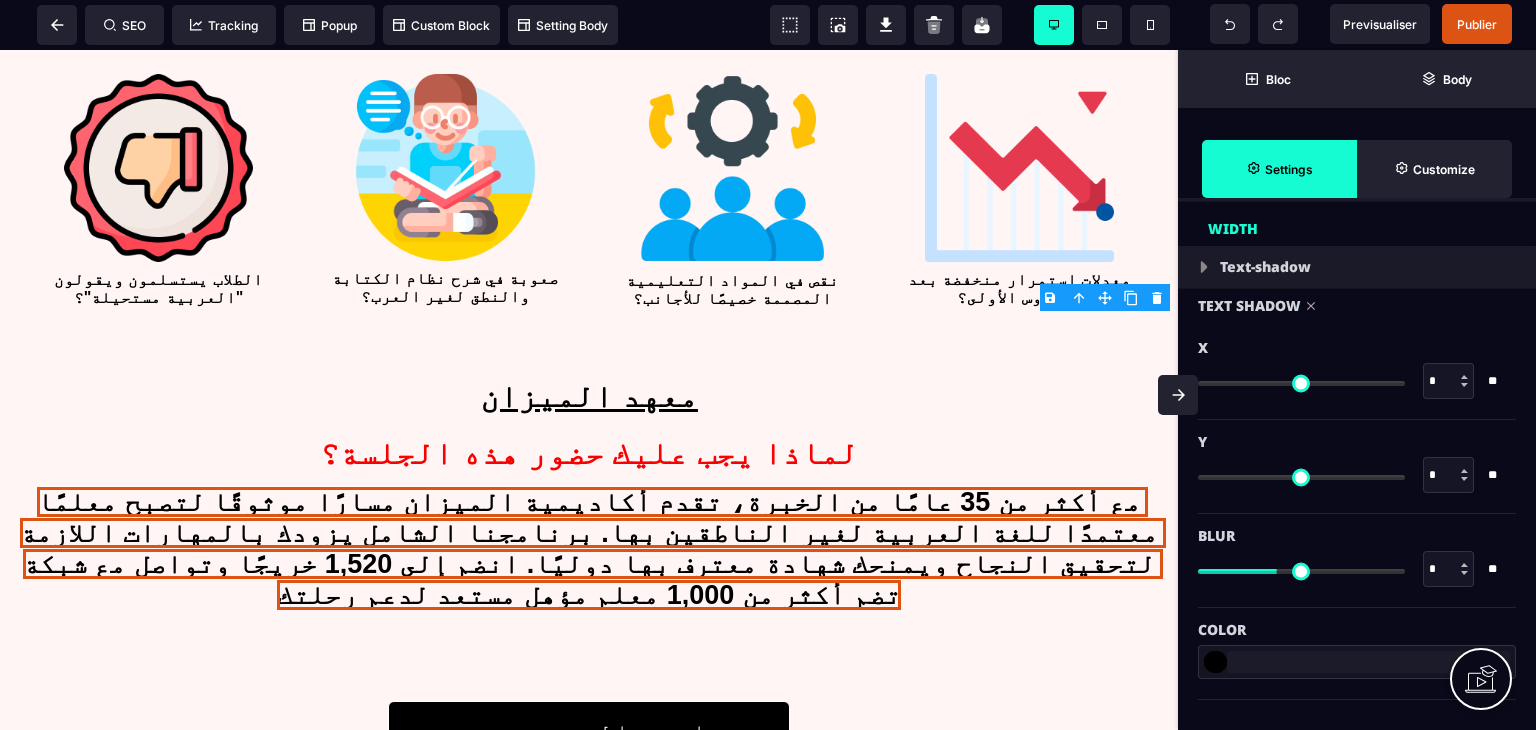 type on "**" 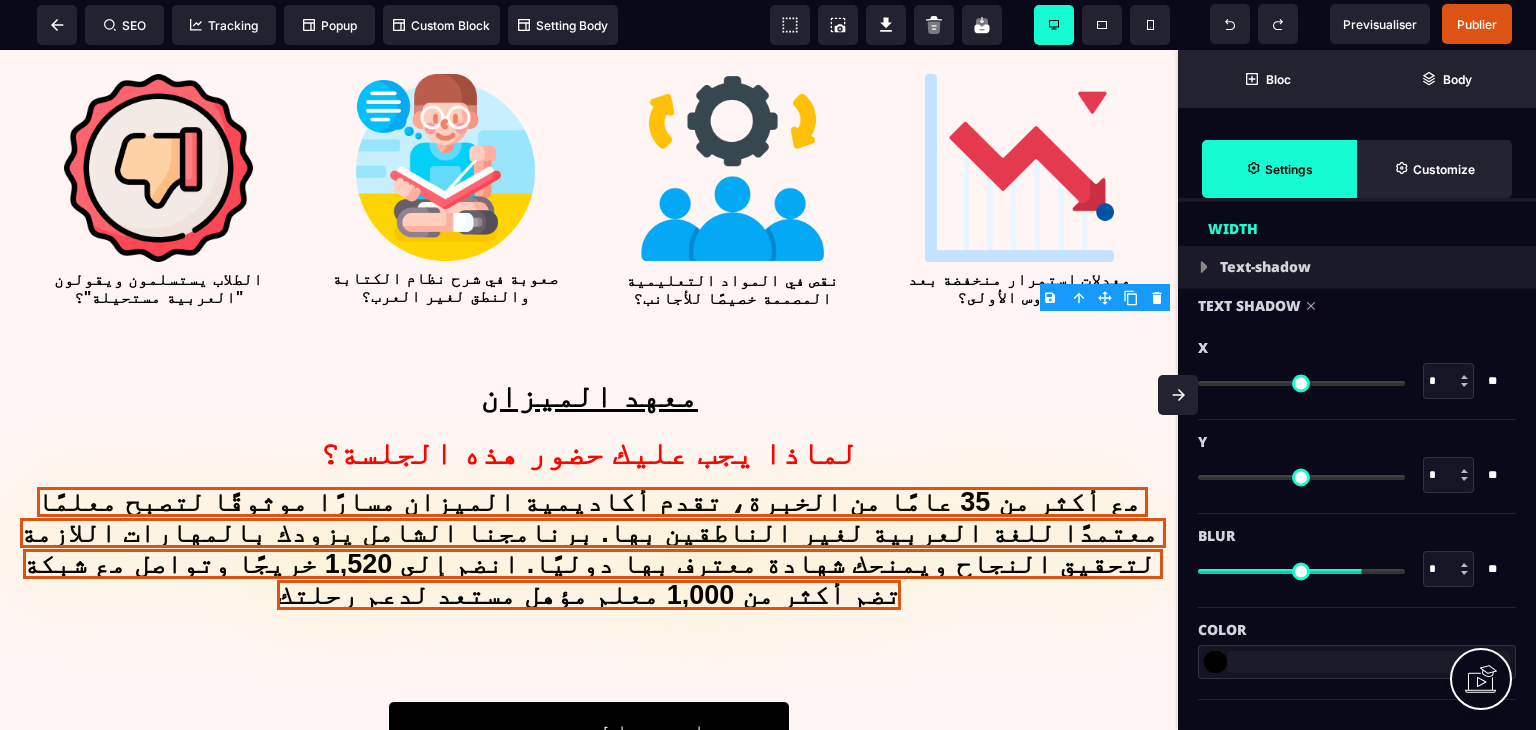 drag, startPoint x: 1285, startPoint y: 561, endPoint x: 1356, endPoint y: 554, distance: 71.34424 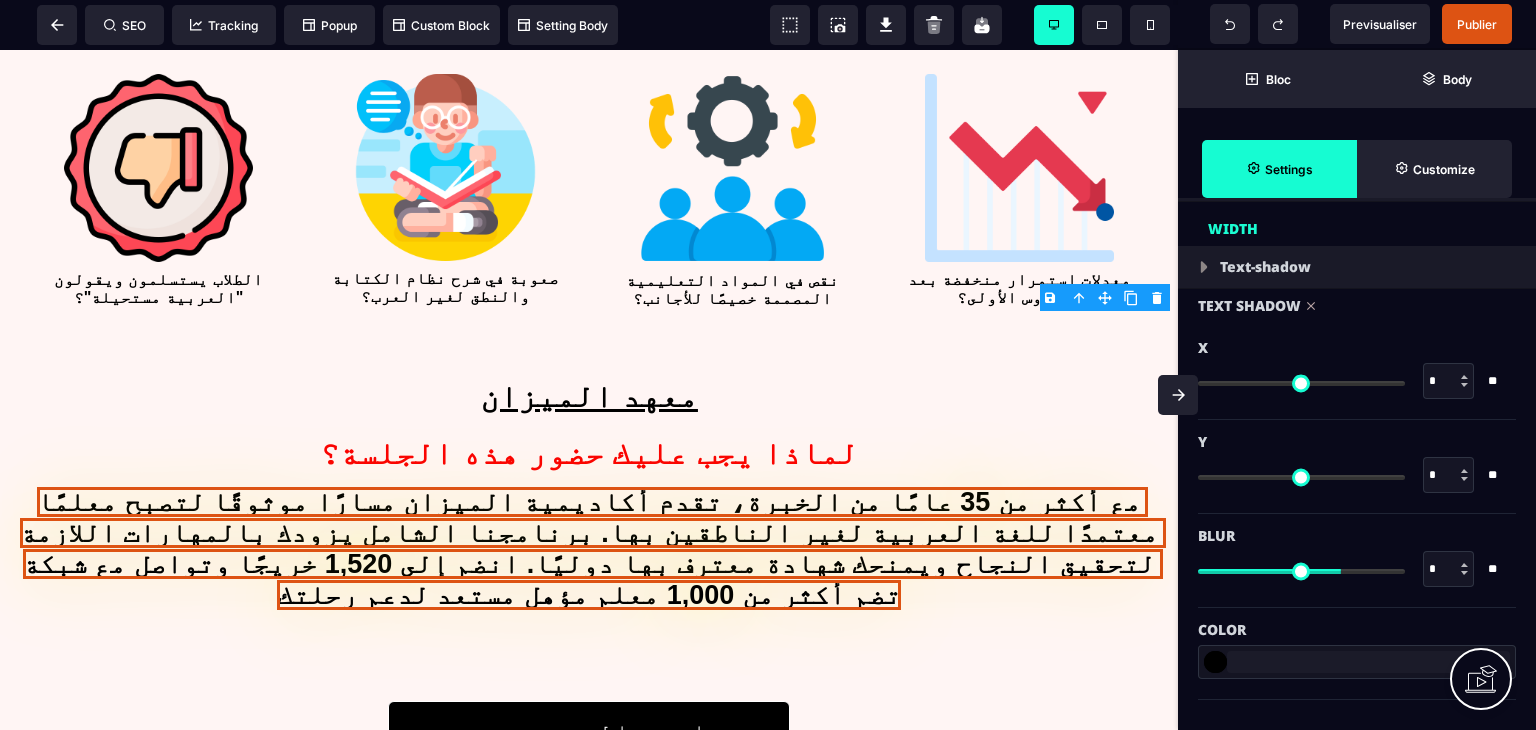 click on "**
*
**" at bounding box center (1357, 569) 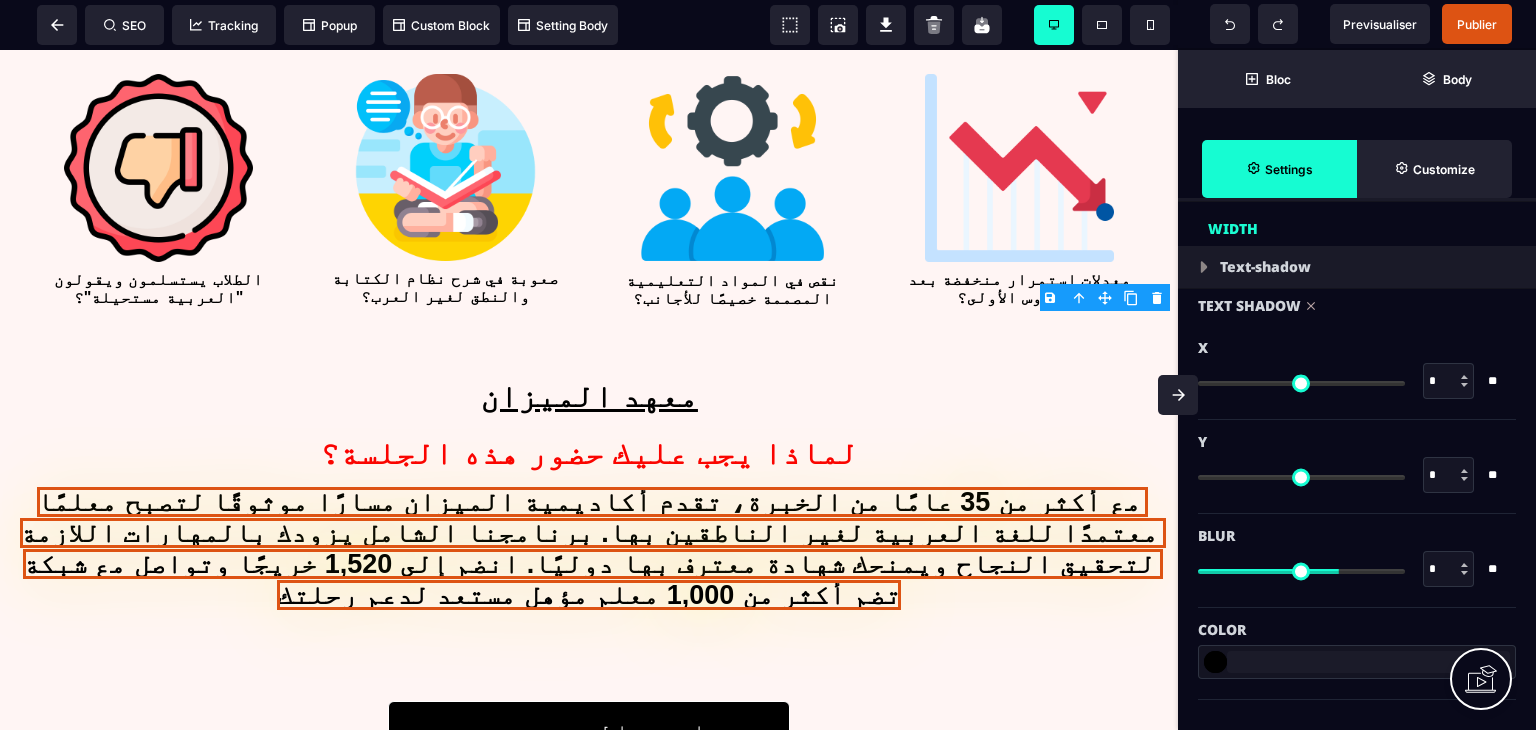type on "**" 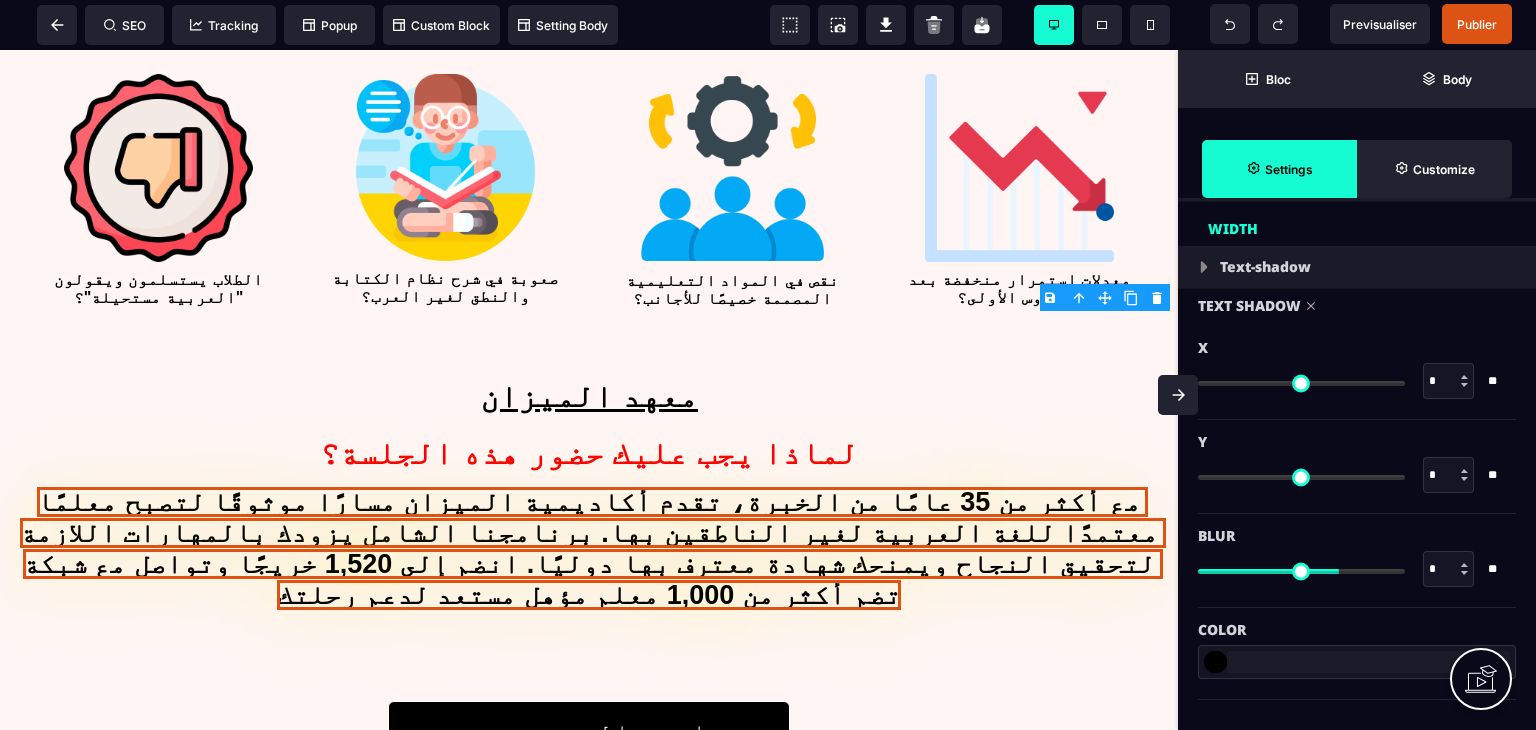 type on "**" 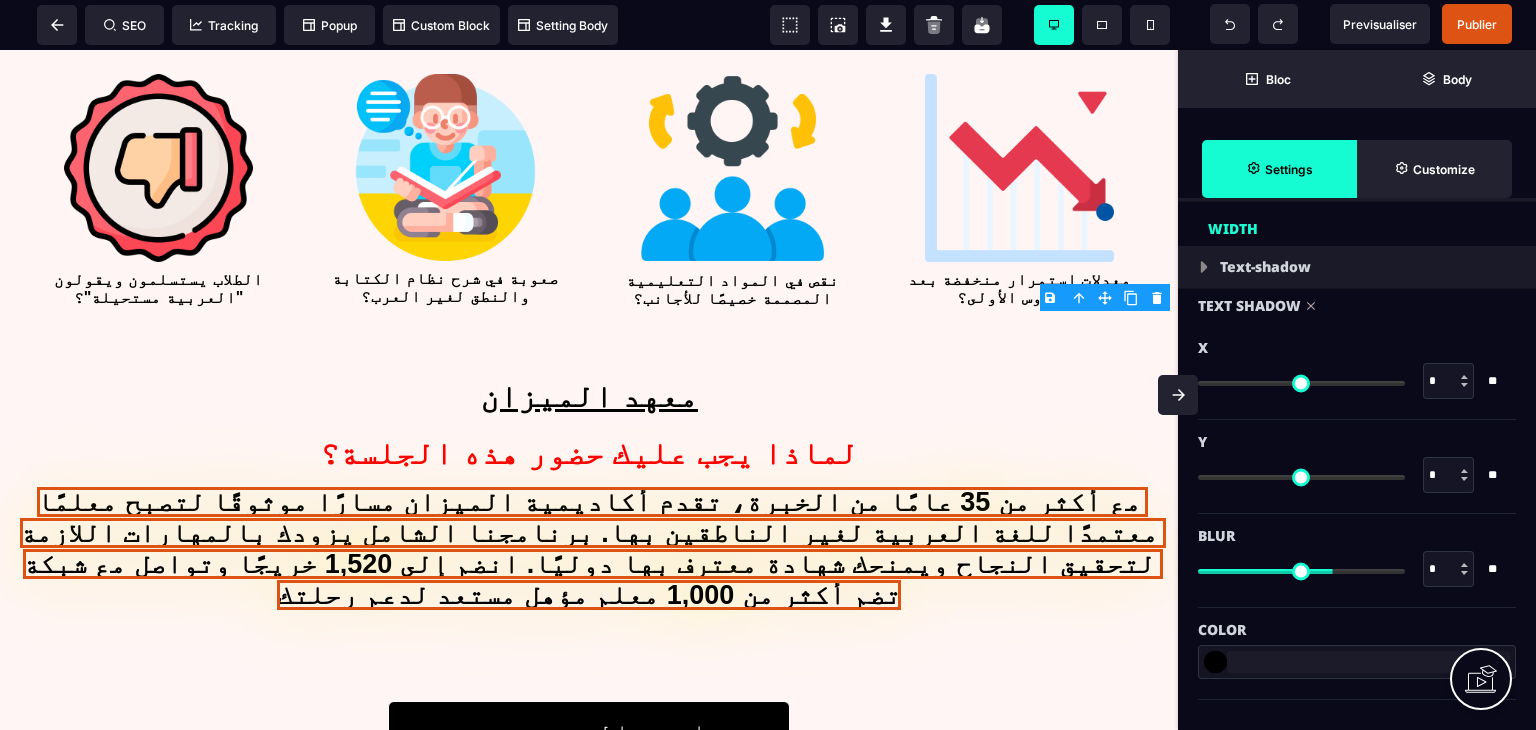 click at bounding box center (1301, 569) 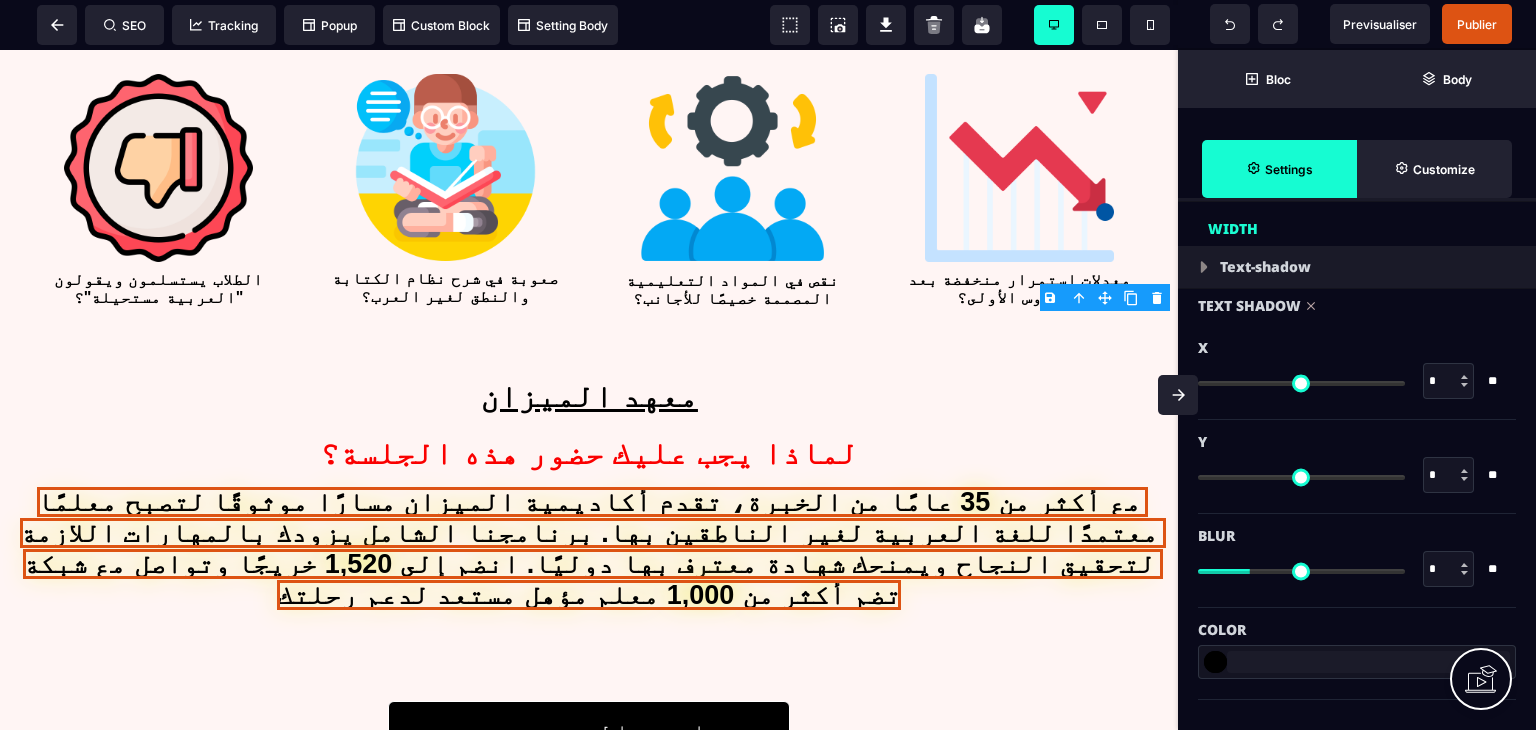 drag, startPoint x: 1183, startPoint y: 385, endPoint x: 1182, endPoint y: 335, distance: 50.01 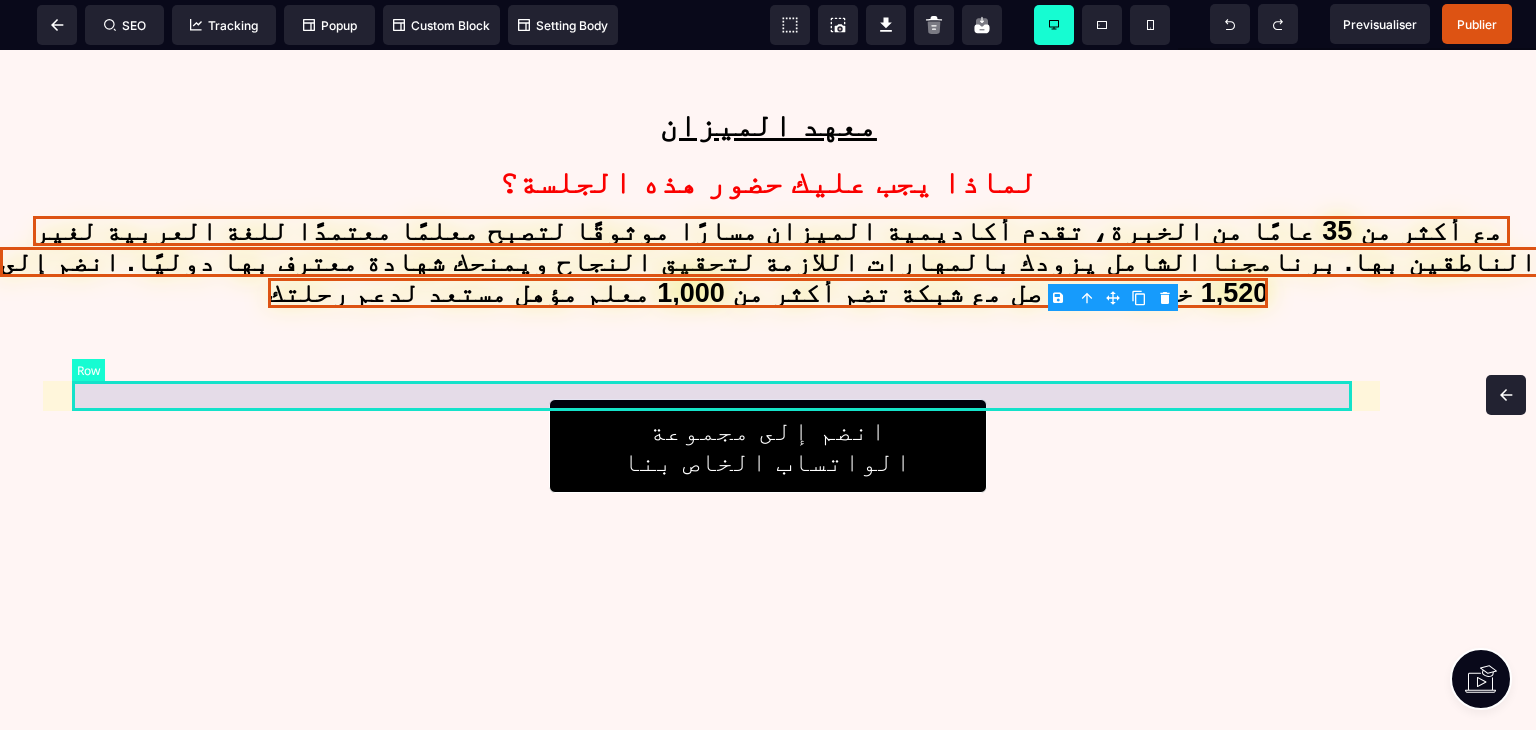 scroll, scrollTop: 0, scrollLeft: 0, axis: both 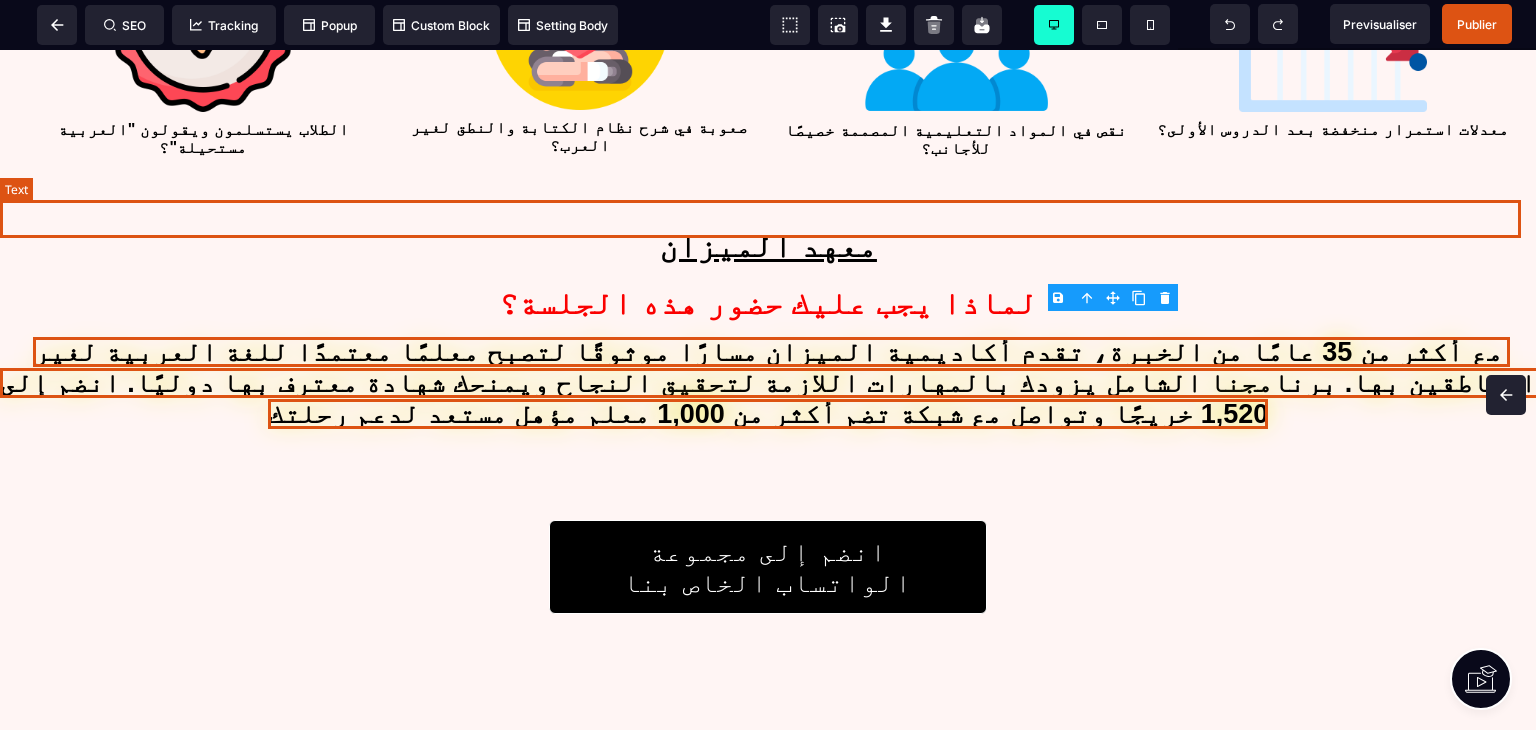 click on "معهد الميزان" at bounding box center [768, 246] 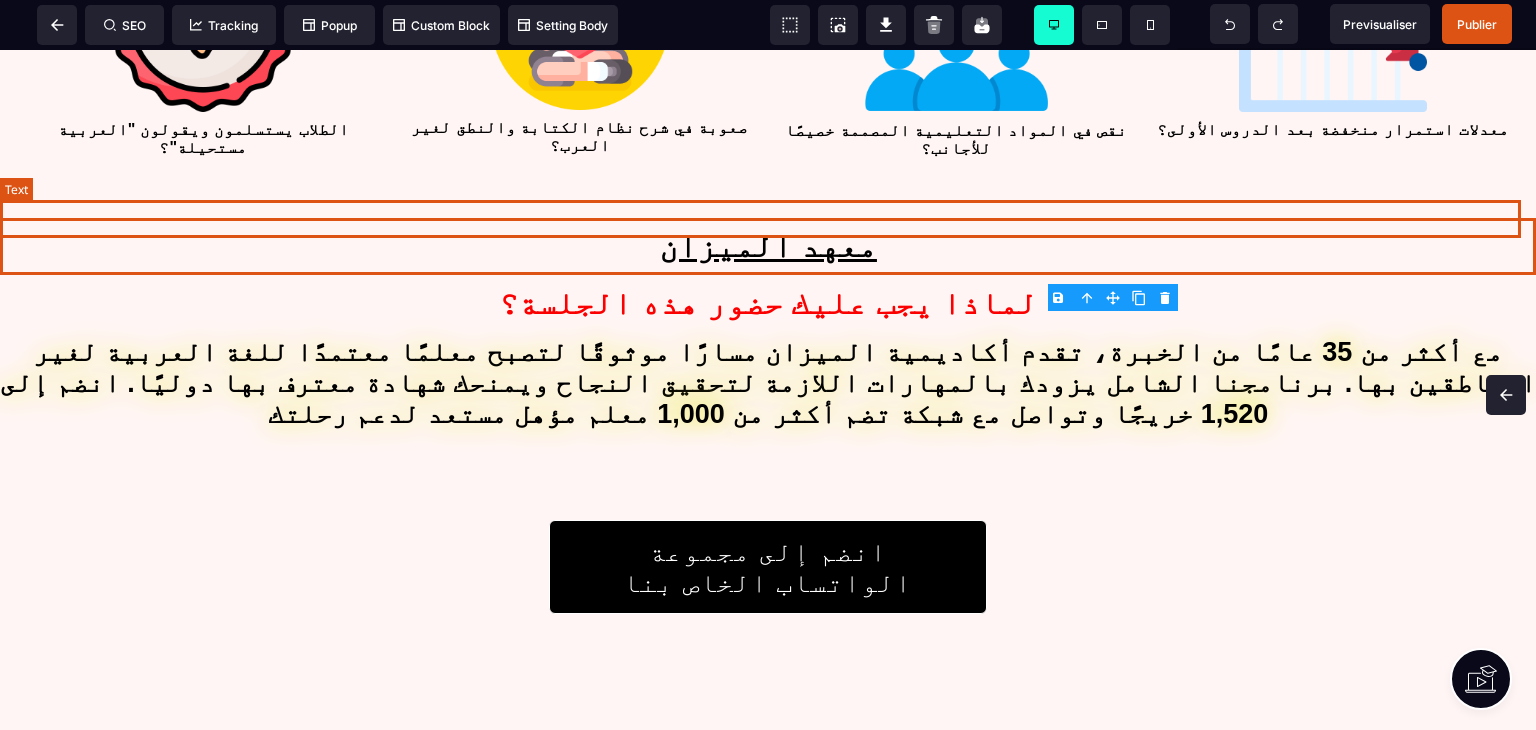 select on "***" 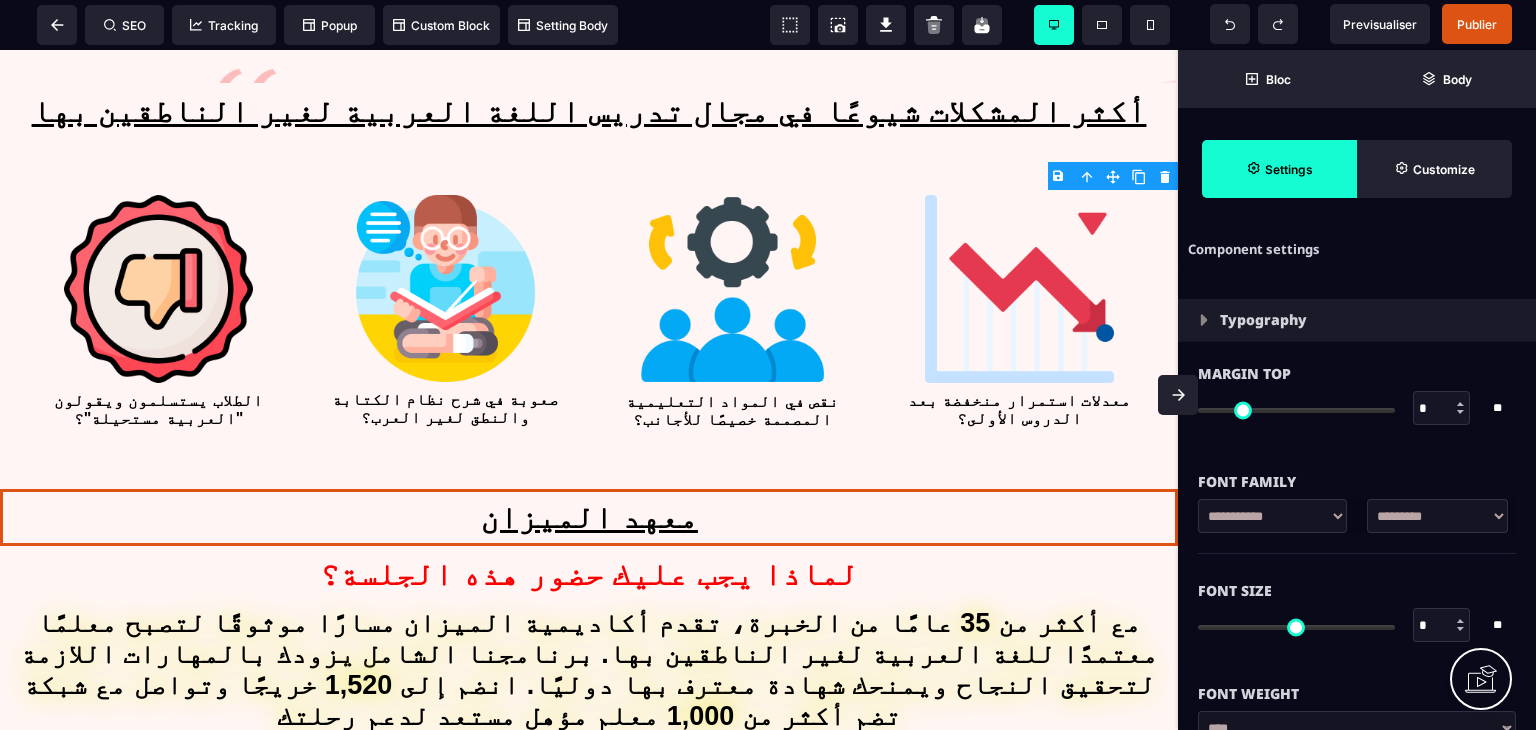 type on "**" 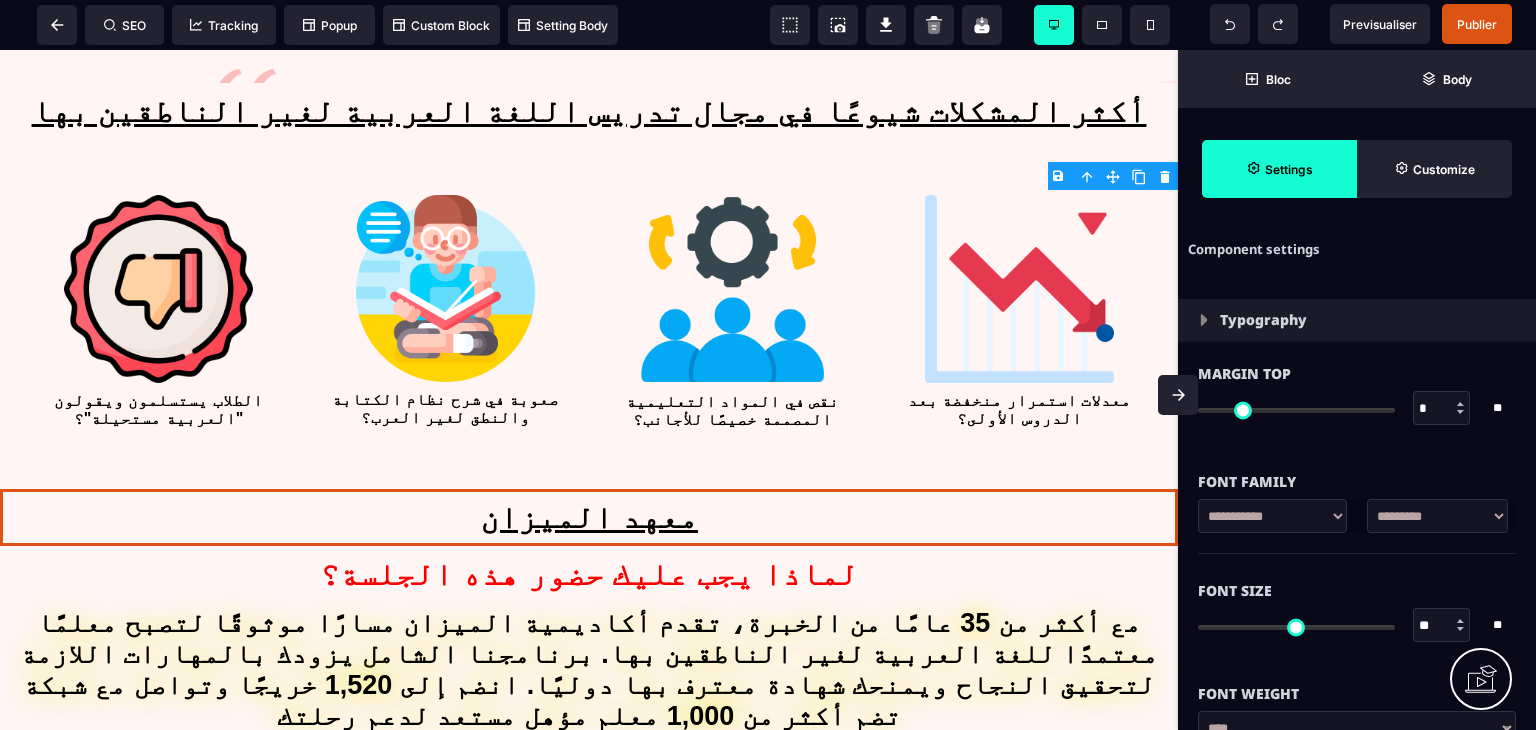 type on "***" 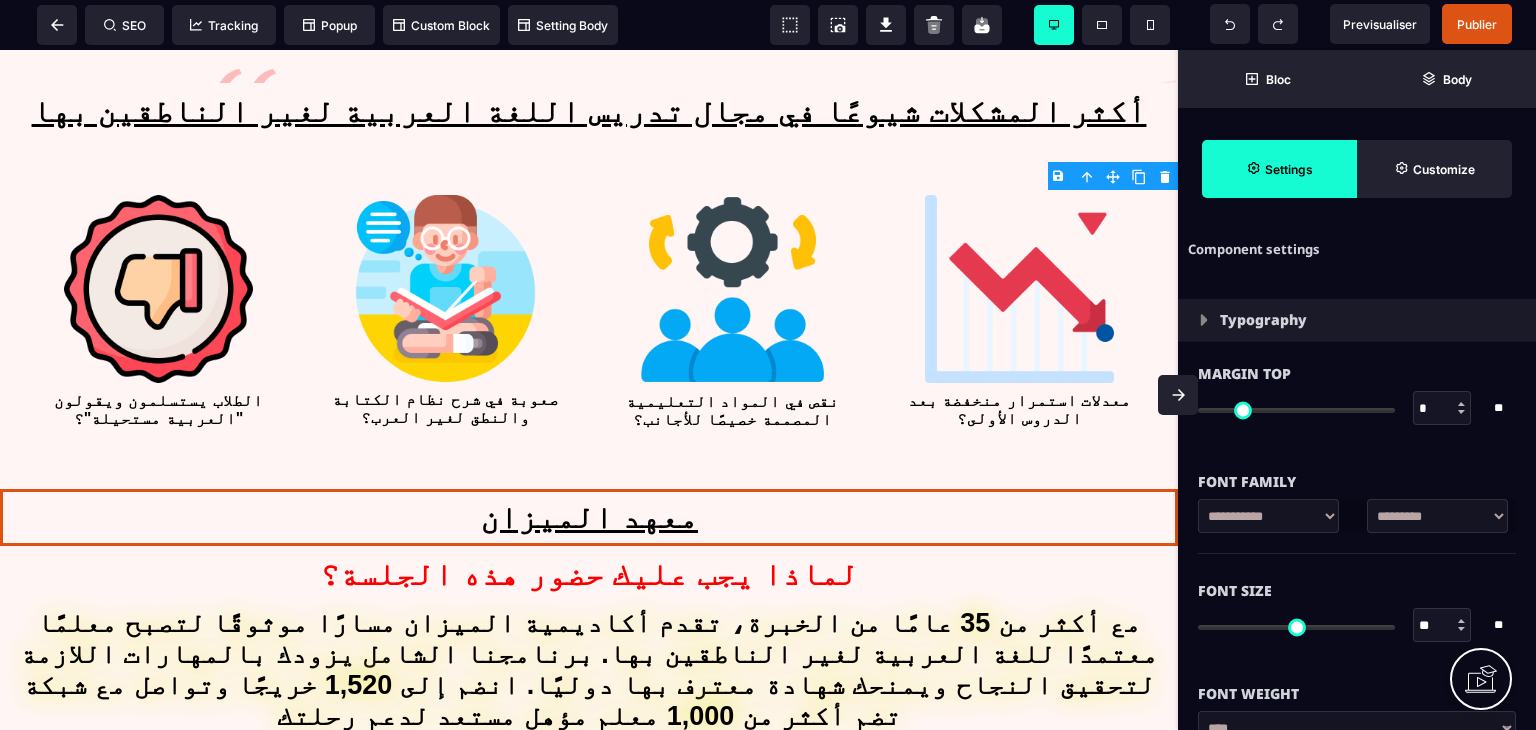 scroll, scrollTop: 2760, scrollLeft: 0, axis: vertical 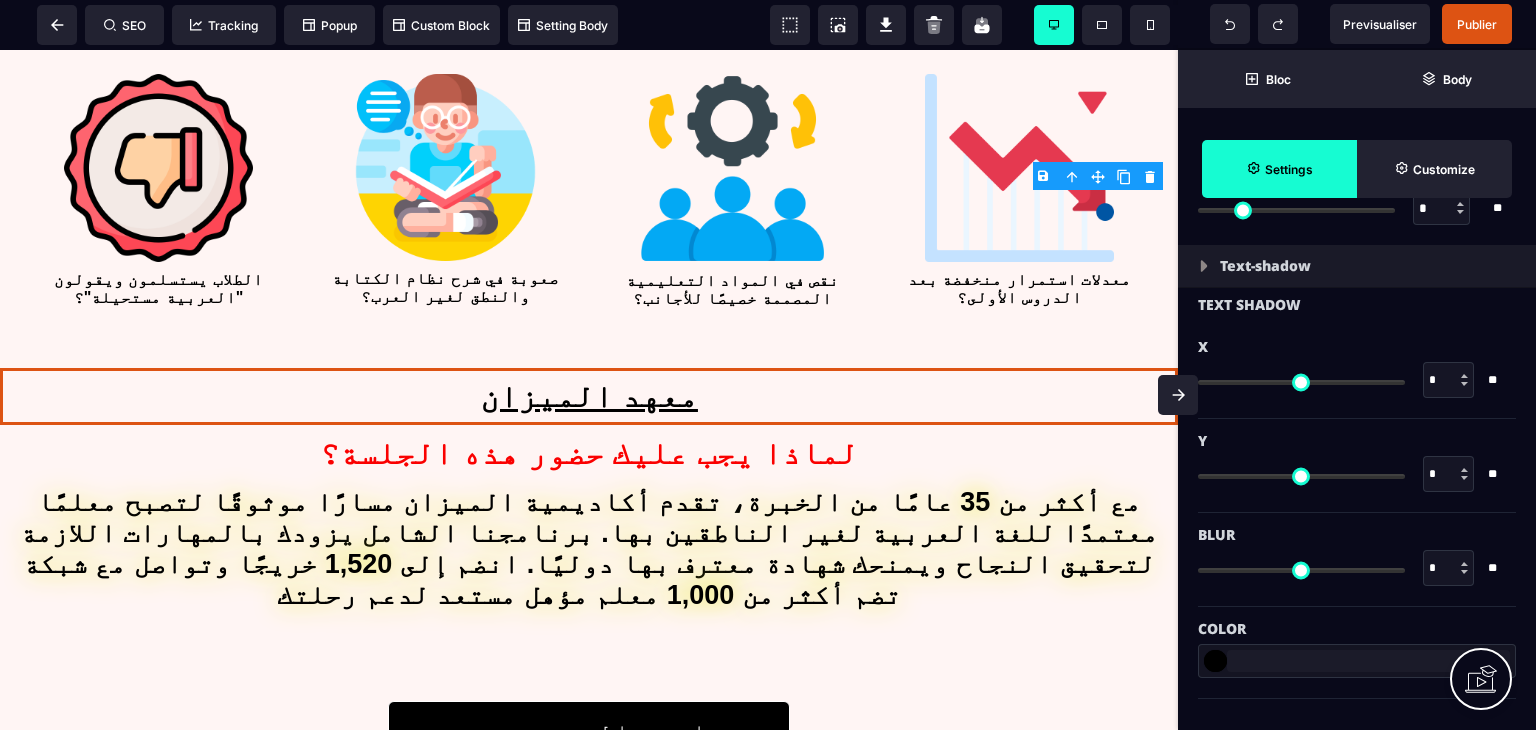 type on "*" 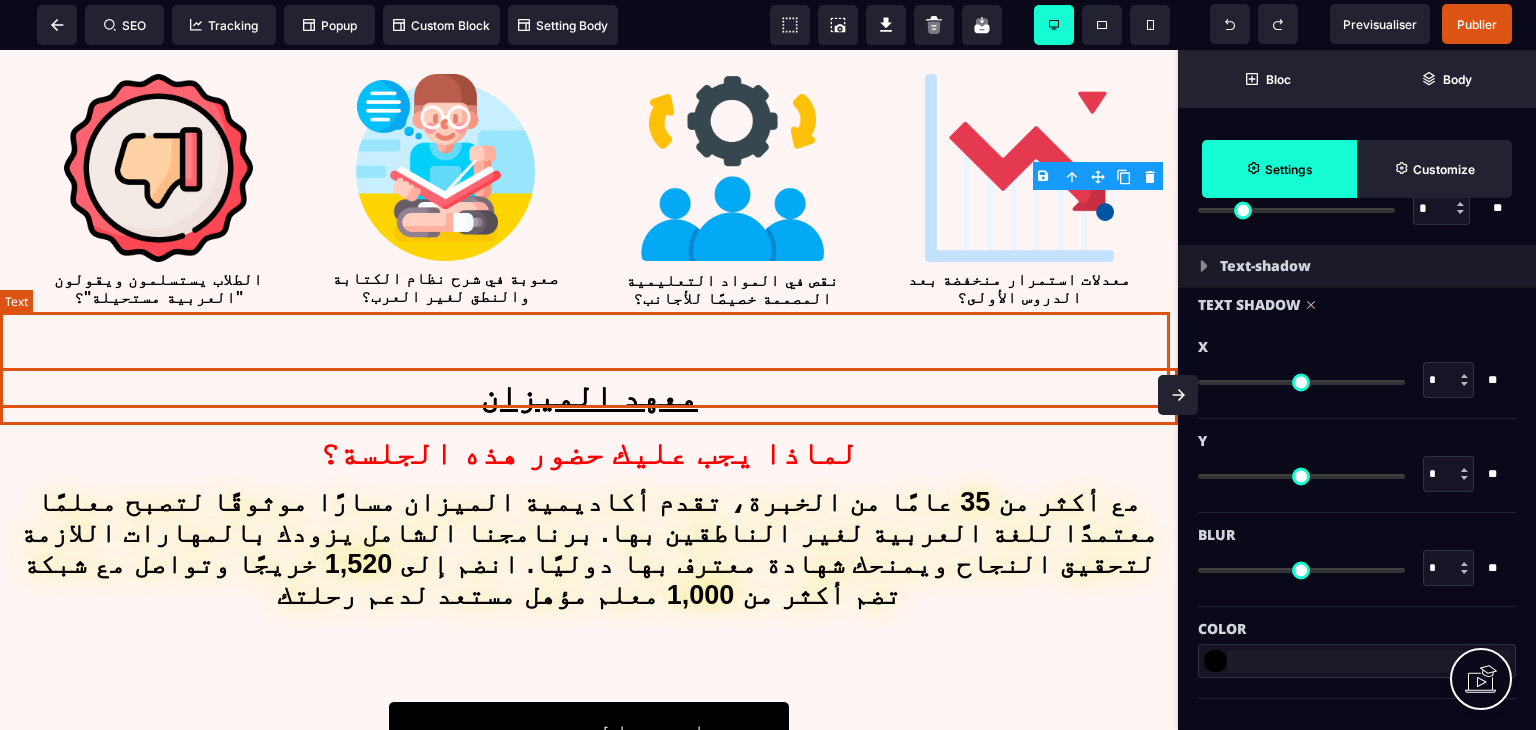 click on "مع أكثر من 35 عامًا من الخبرة، تقدم أكاديمية الميزان مسارًا موثوقًا لتصبح معلمًا معتمدًا للغة العربية لغير الناطقين بها. برنامجنا الشامل يزودك بالمهارات اللازمة لتحقيق النجاح ويمنحك شهادة معترف بها دوليًا. انضم إلى 1,520 خريجًا وتواصل مع شبكة تضم أكثر من 1,000 معلم مؤهل مستعد لدعم رحلتك" at bounding box center [593, 548] 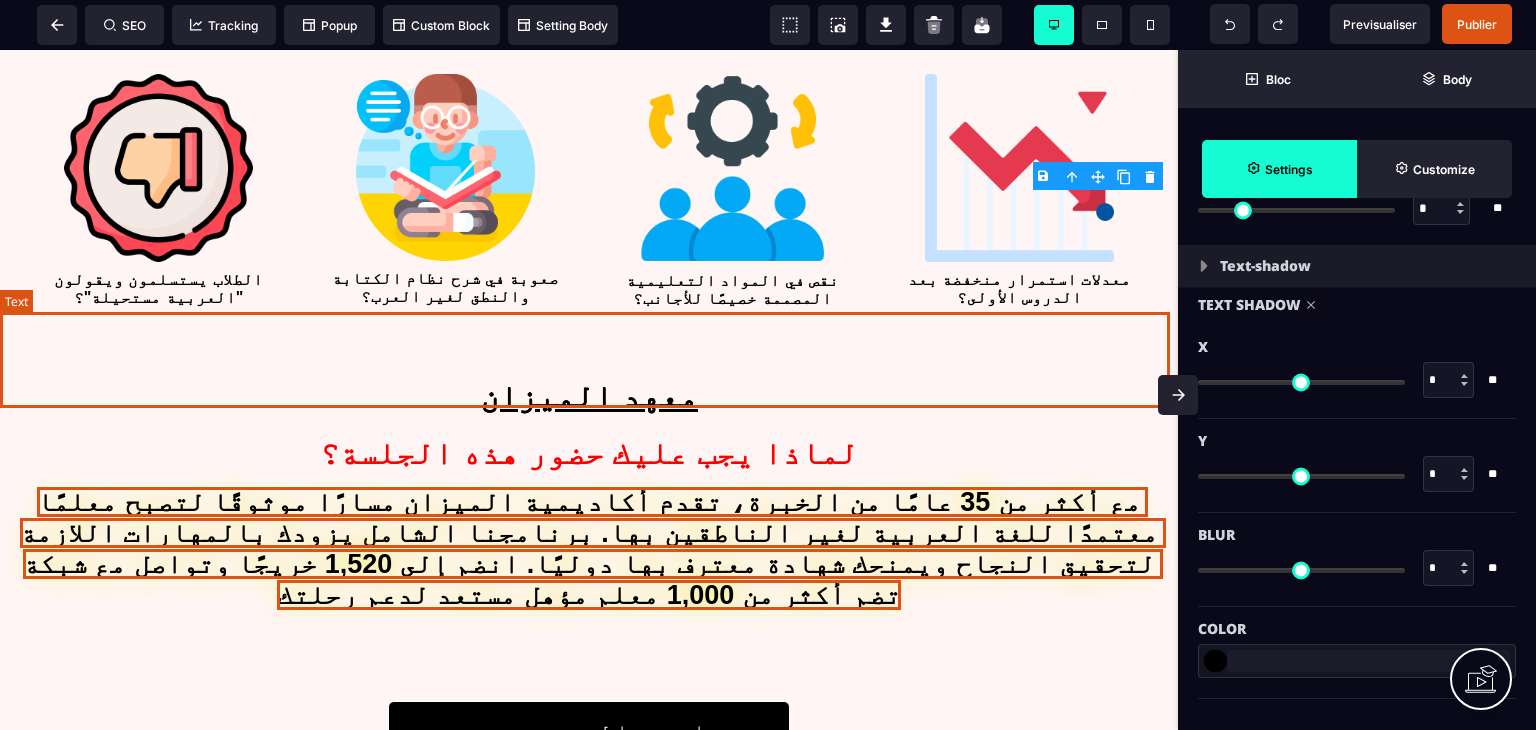 select on "***" 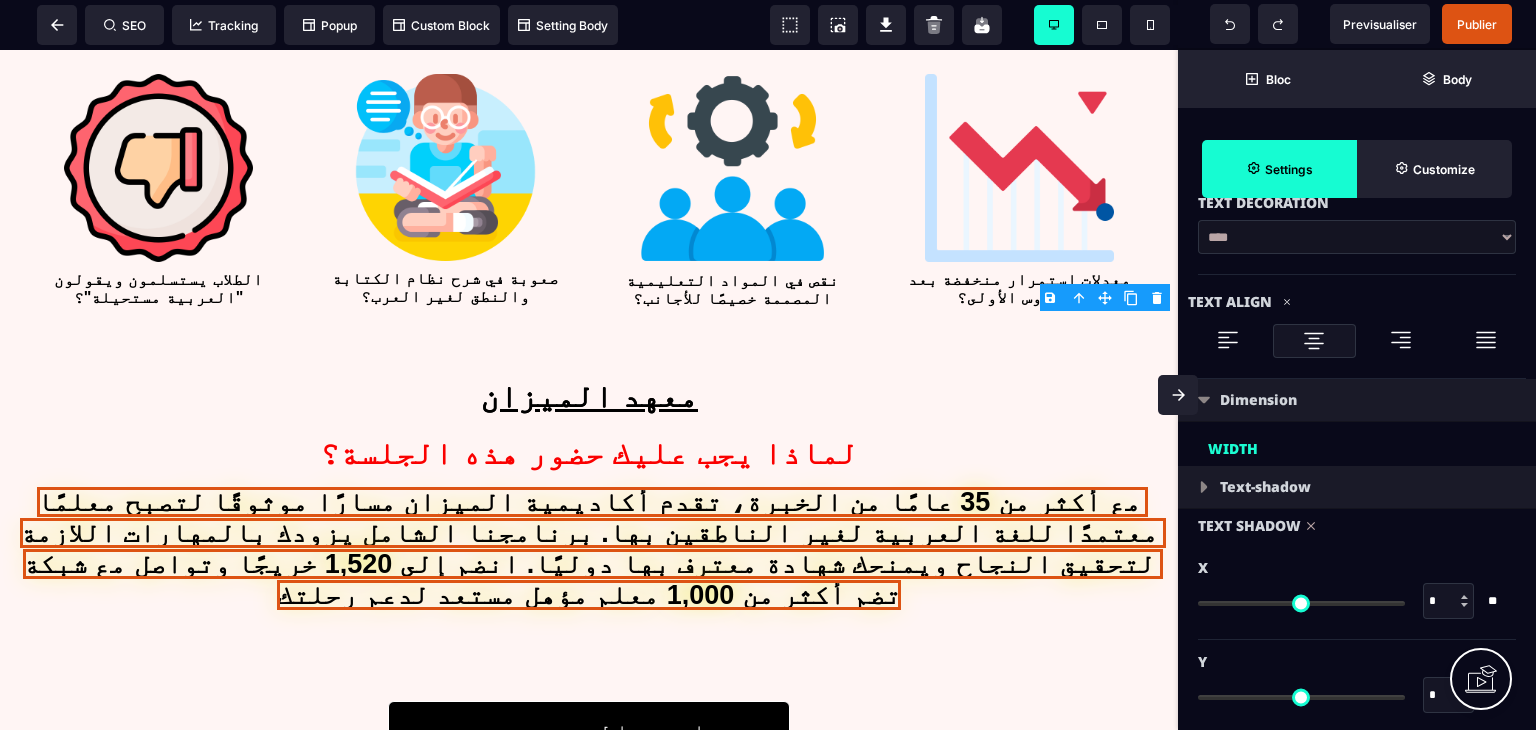 scroll, scrollTop: 1204, scrollLeft: 0, axis: vertical 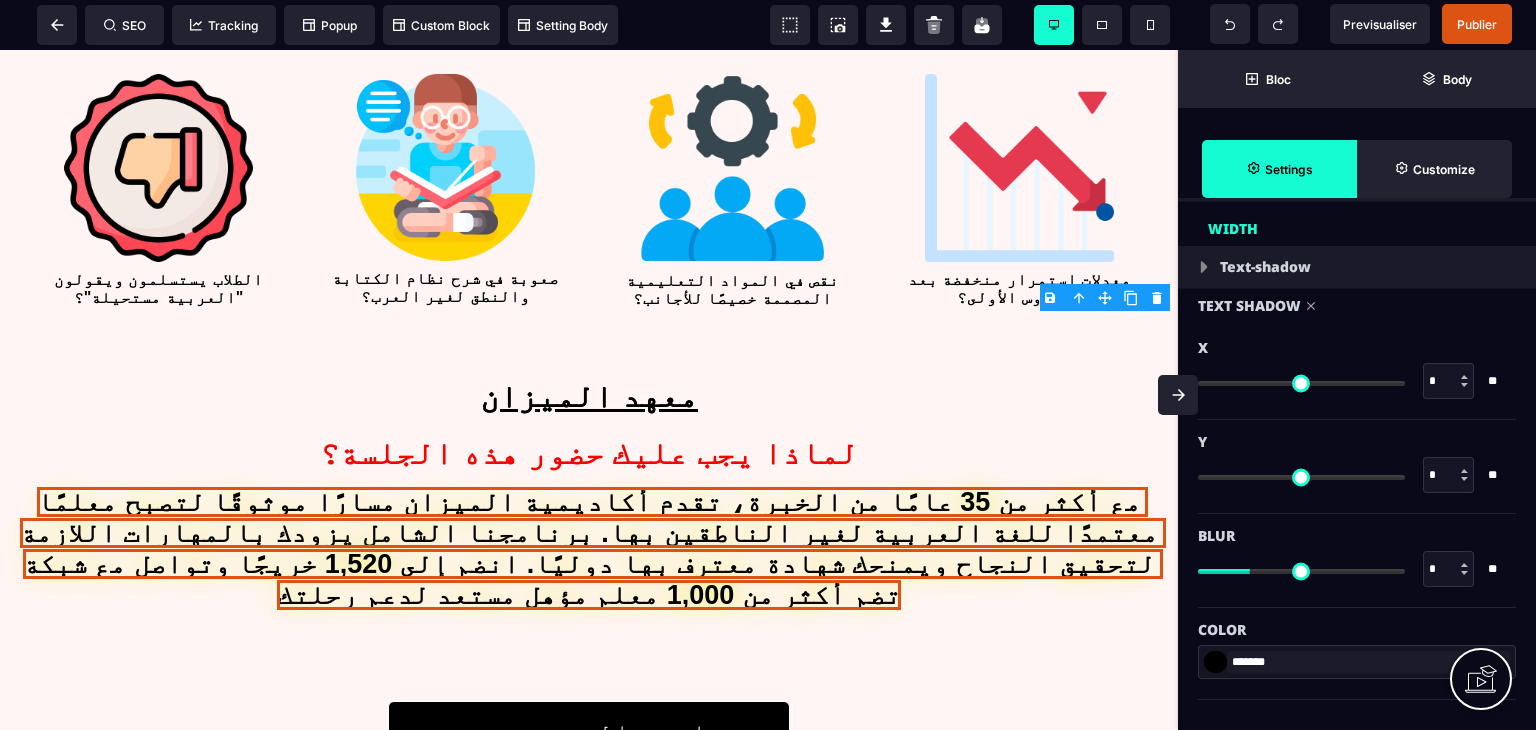 type on "**" 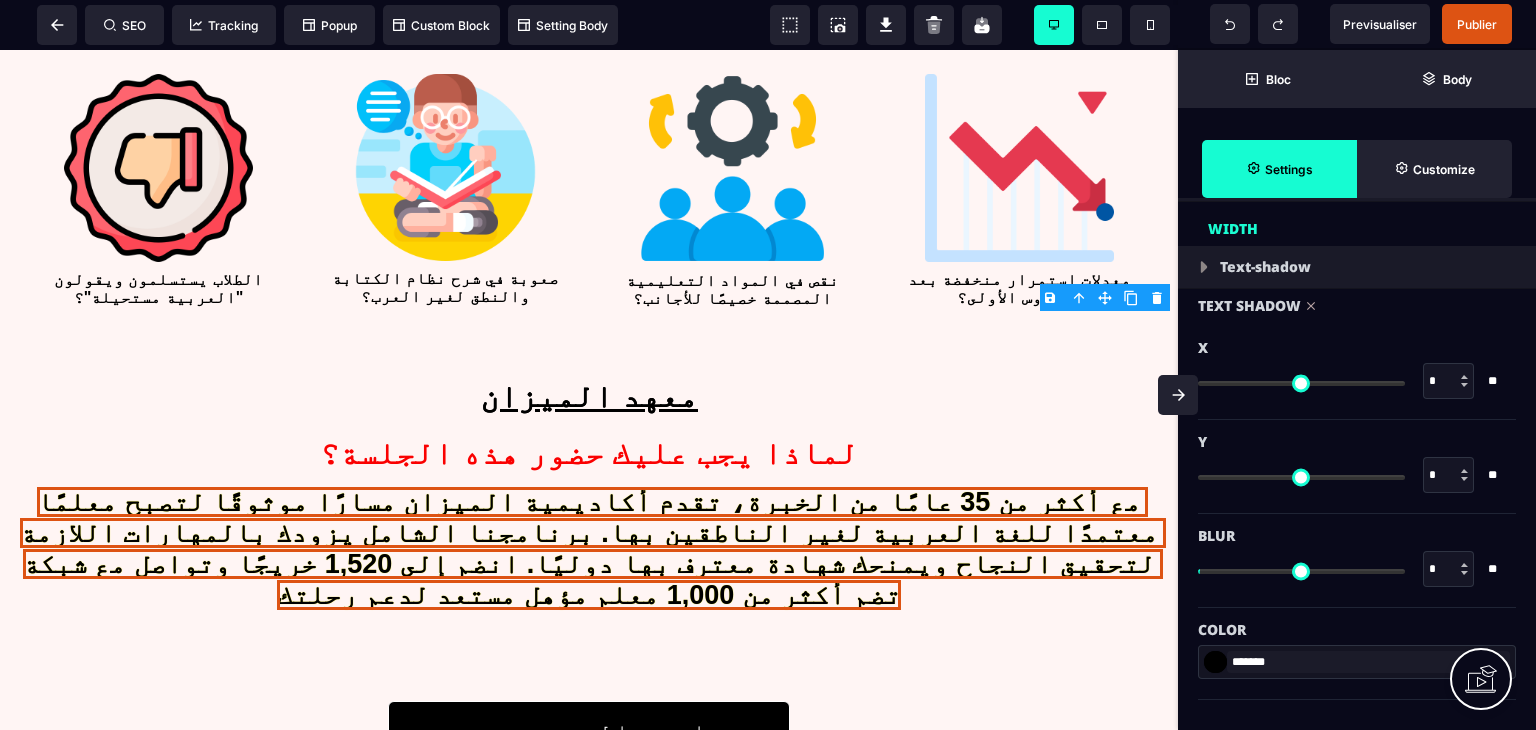 type on "*" 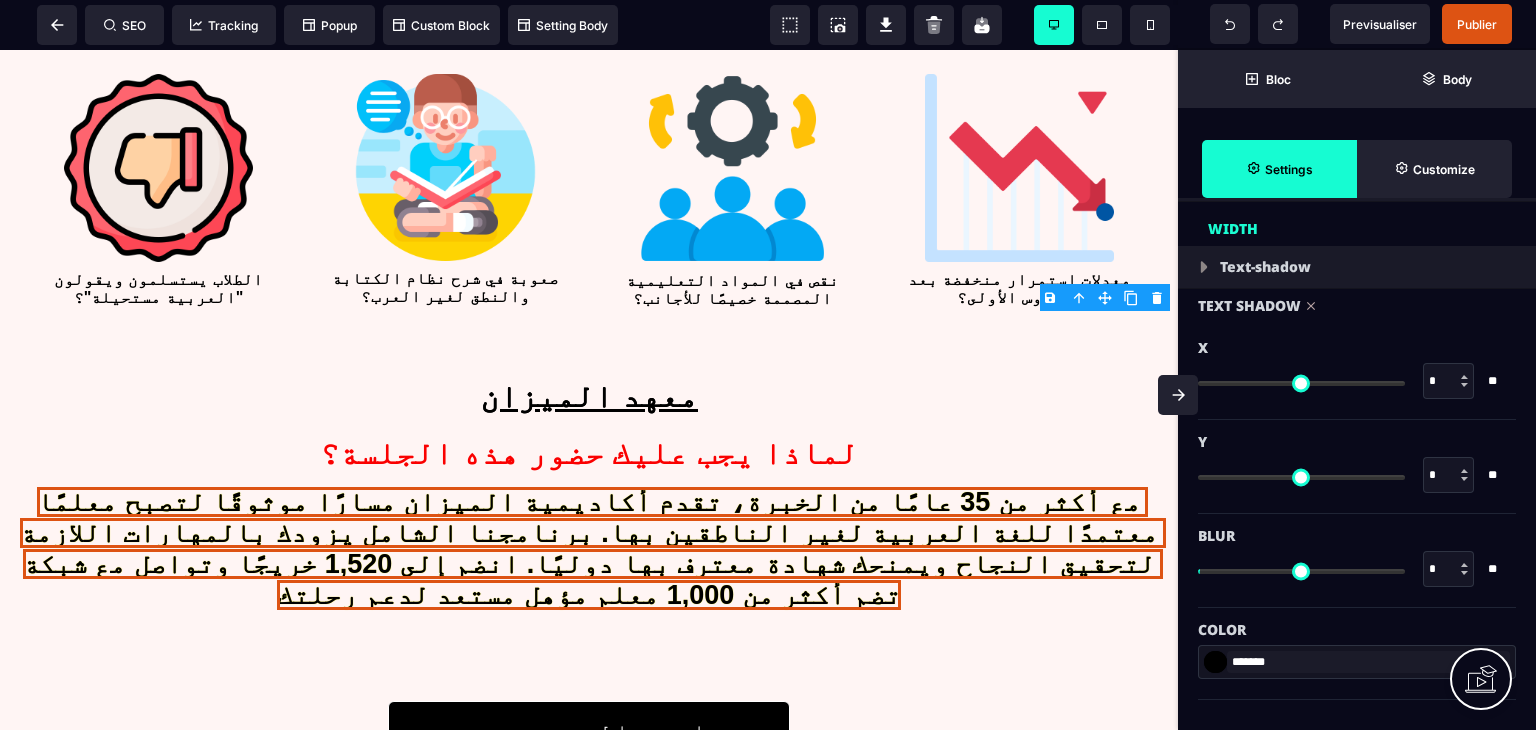 type on "*" 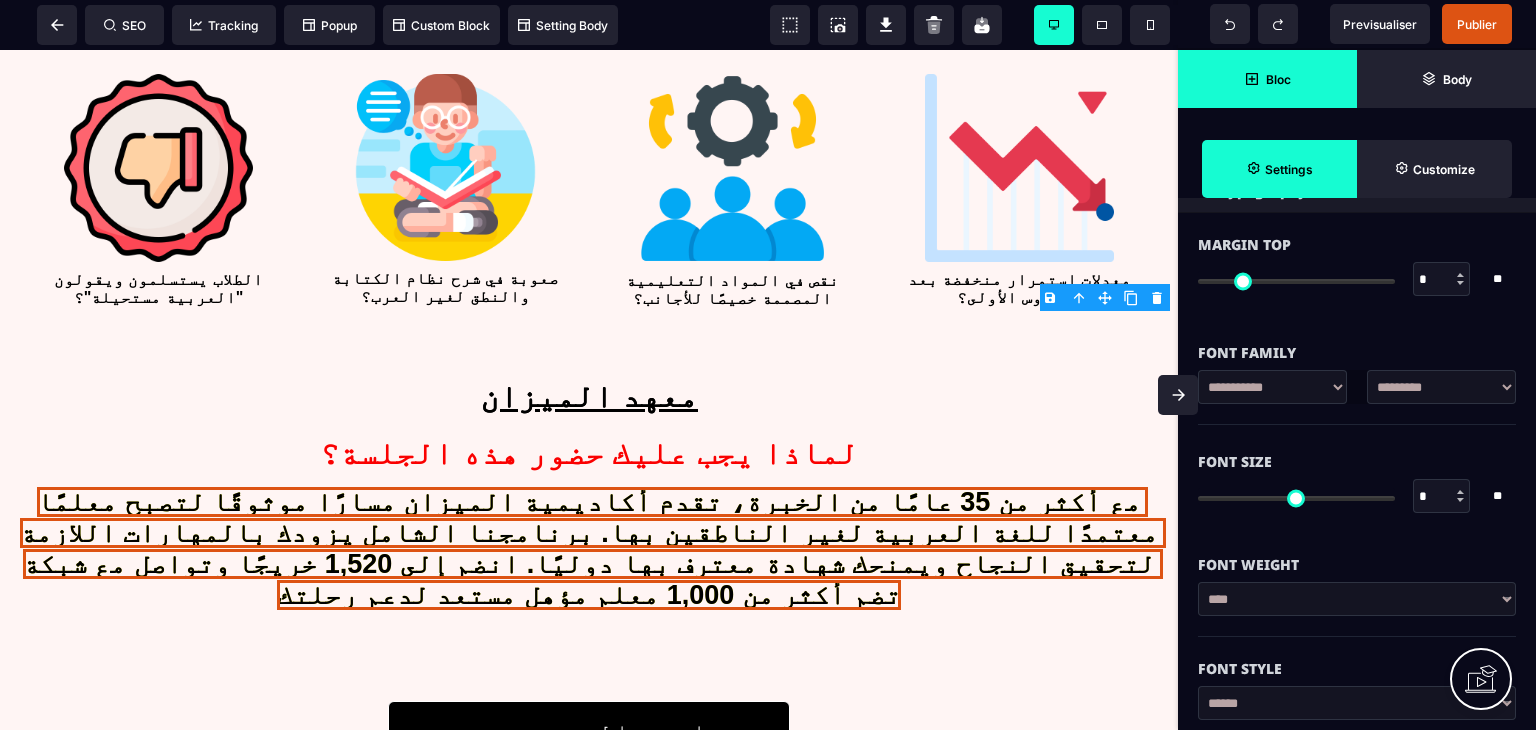 click on "Bloc" at bounding box center (1278, 79) 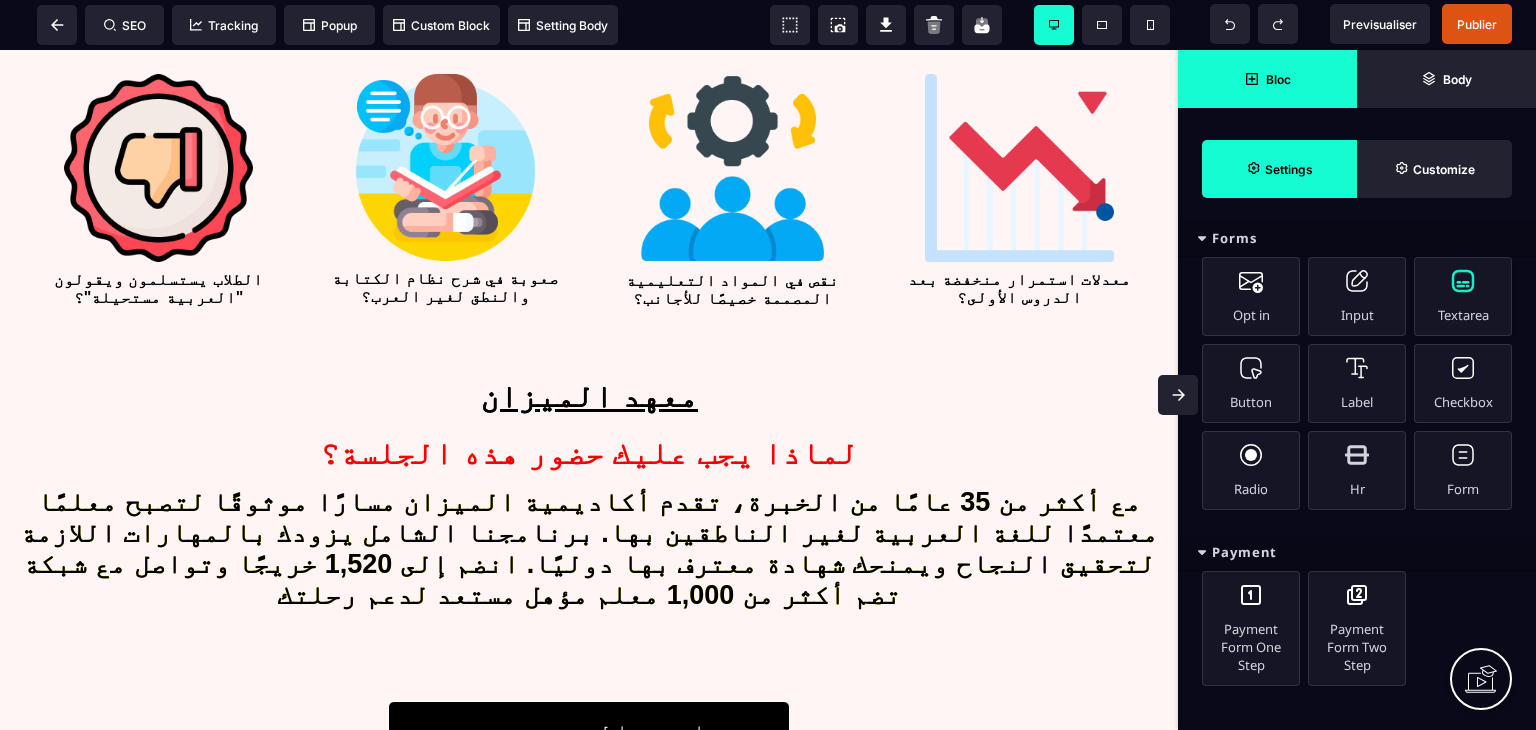 click on "Textarea" at bounding box center (1463, 296) 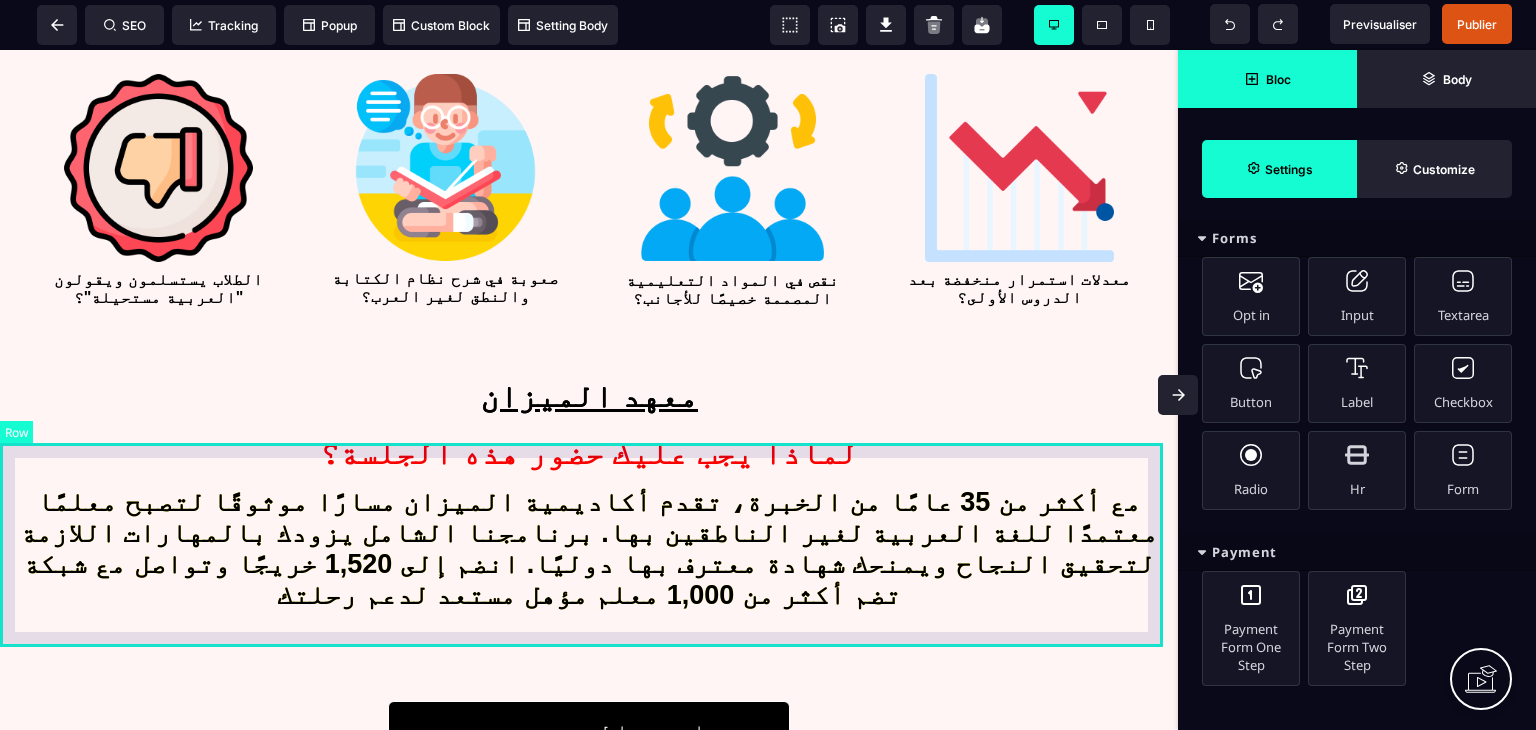 drag, startPoint x: 1458, startPoint y: 339, endPoint x: 816, endPoint y: 381, distance: 643.3724 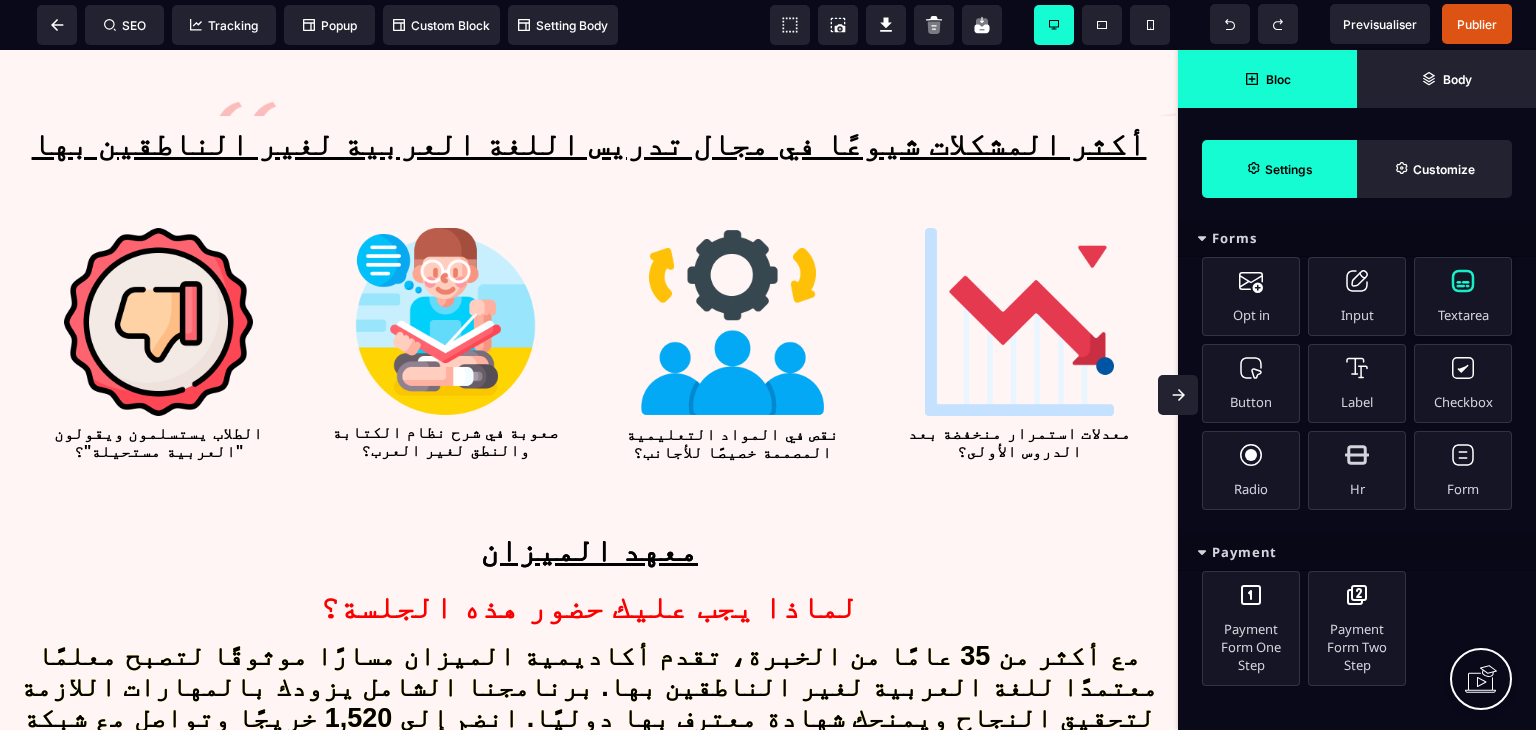 scroll, scrollTop: 2478, scrollLeft: 0, axis: vertical 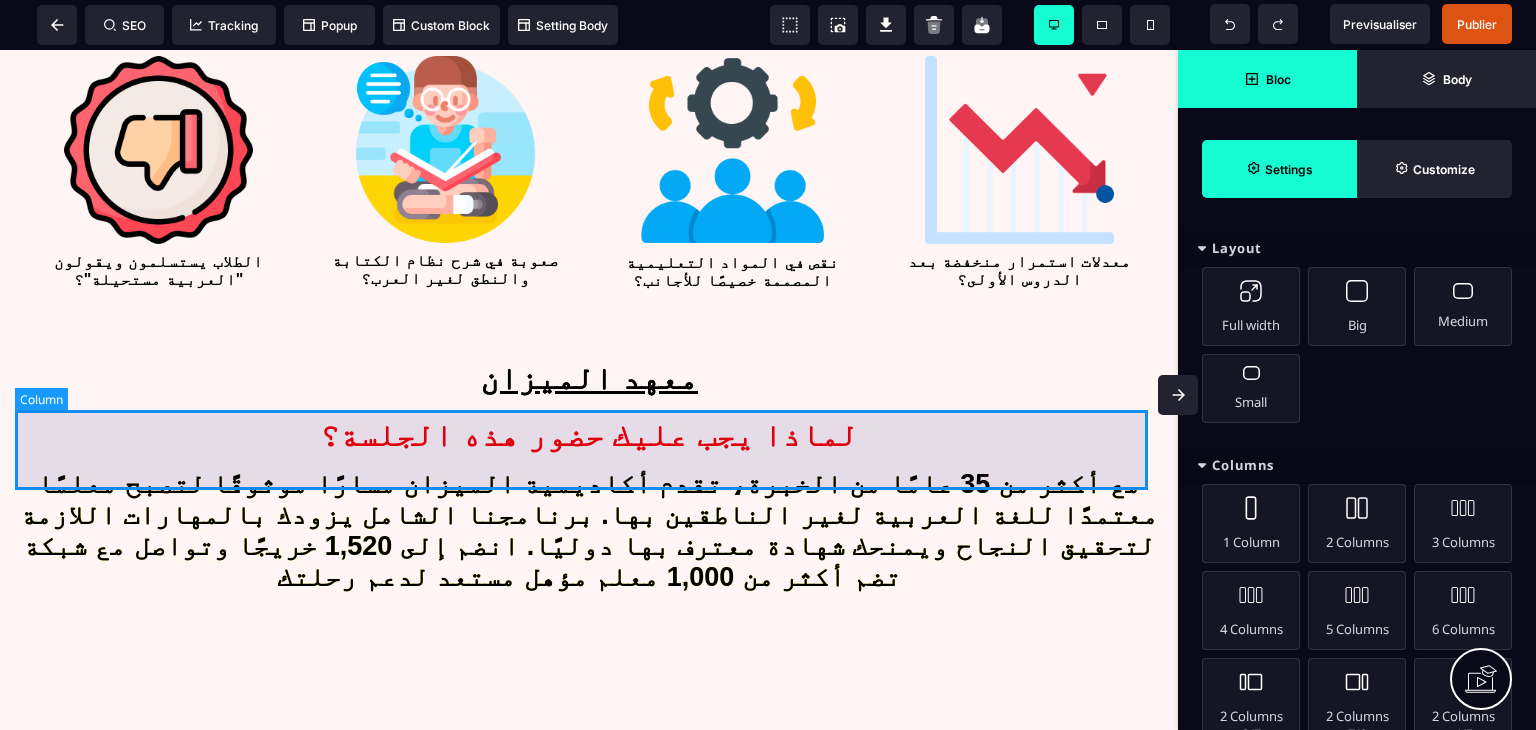 click at bounding box center [589, 653] 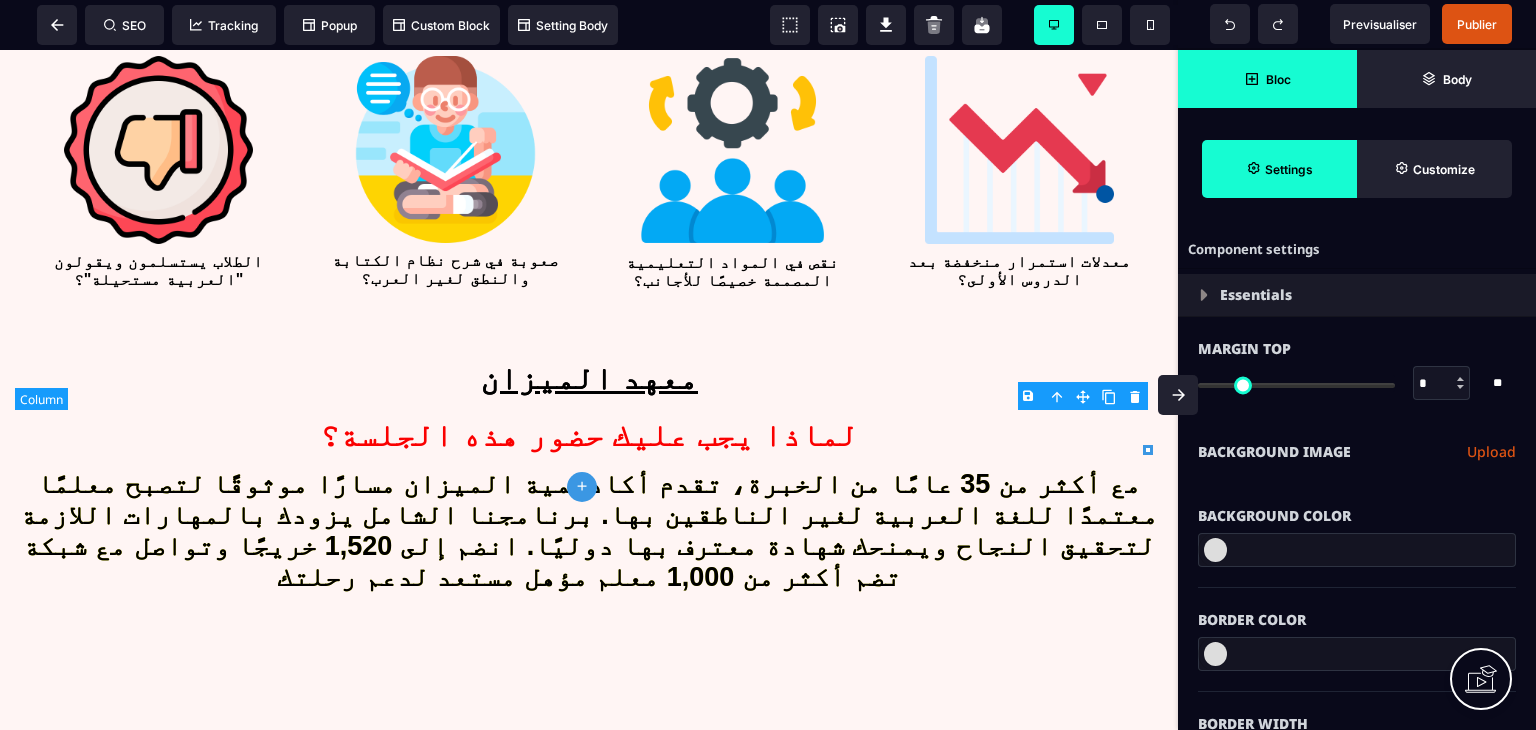 type on "*" 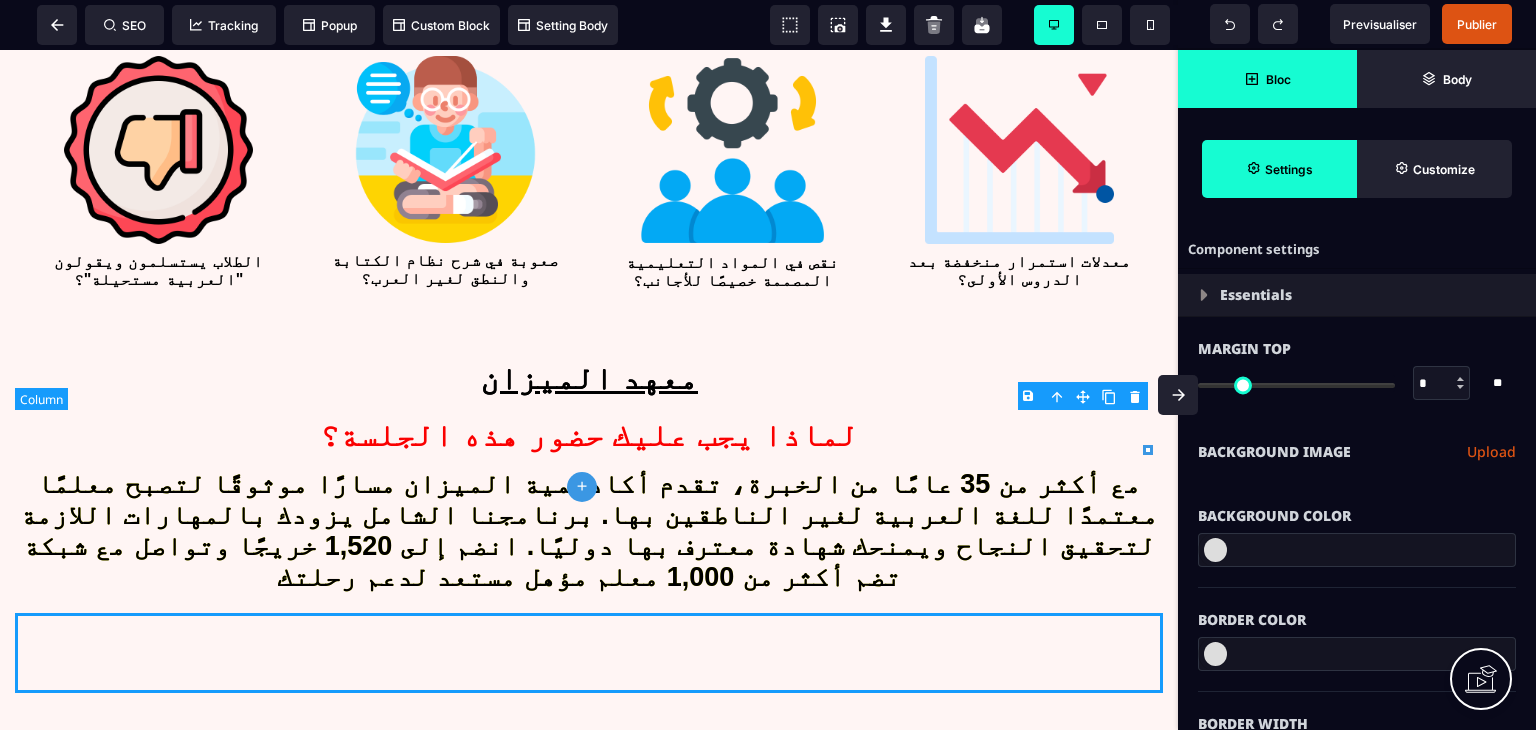 select on "*" 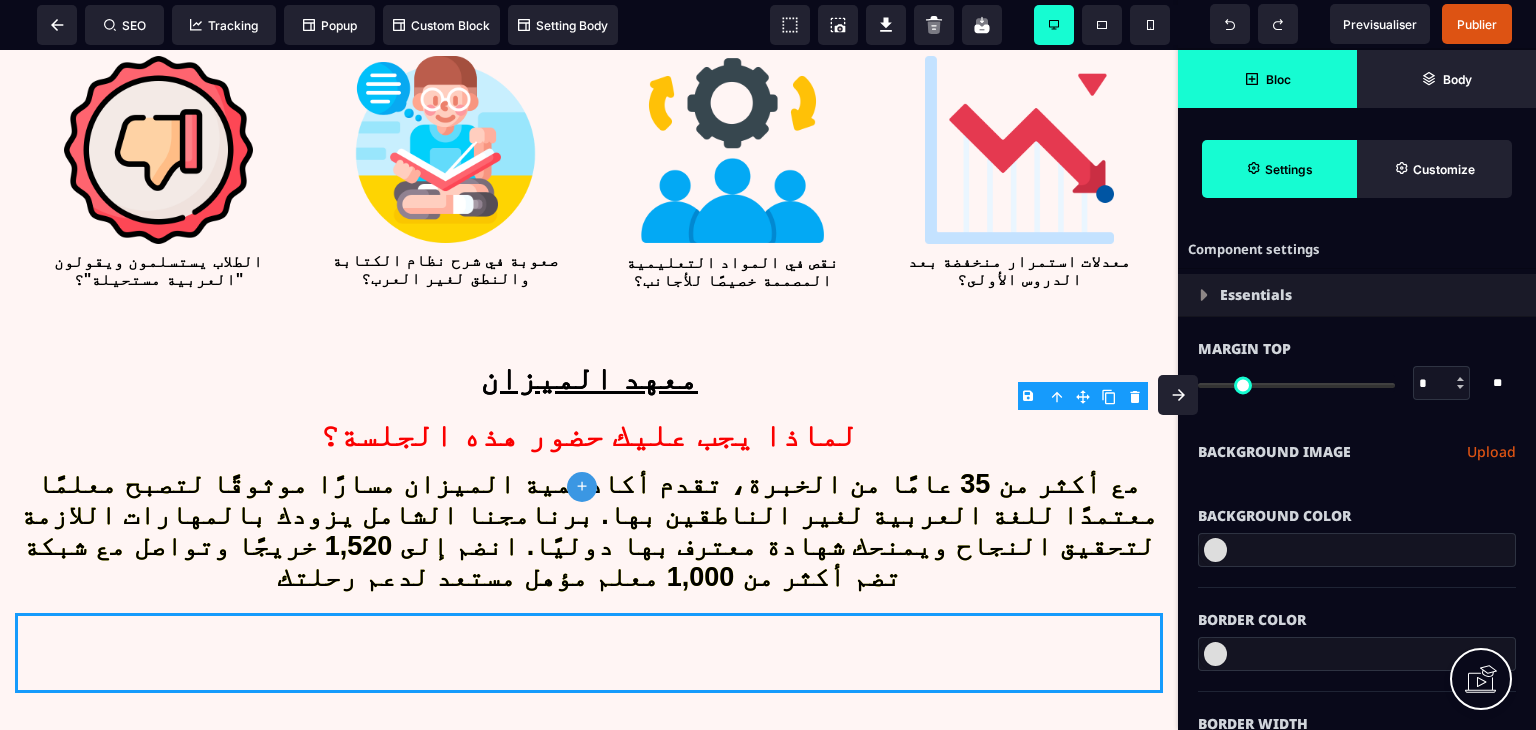 click on "Bloc" at bounding box center (1267, 79) 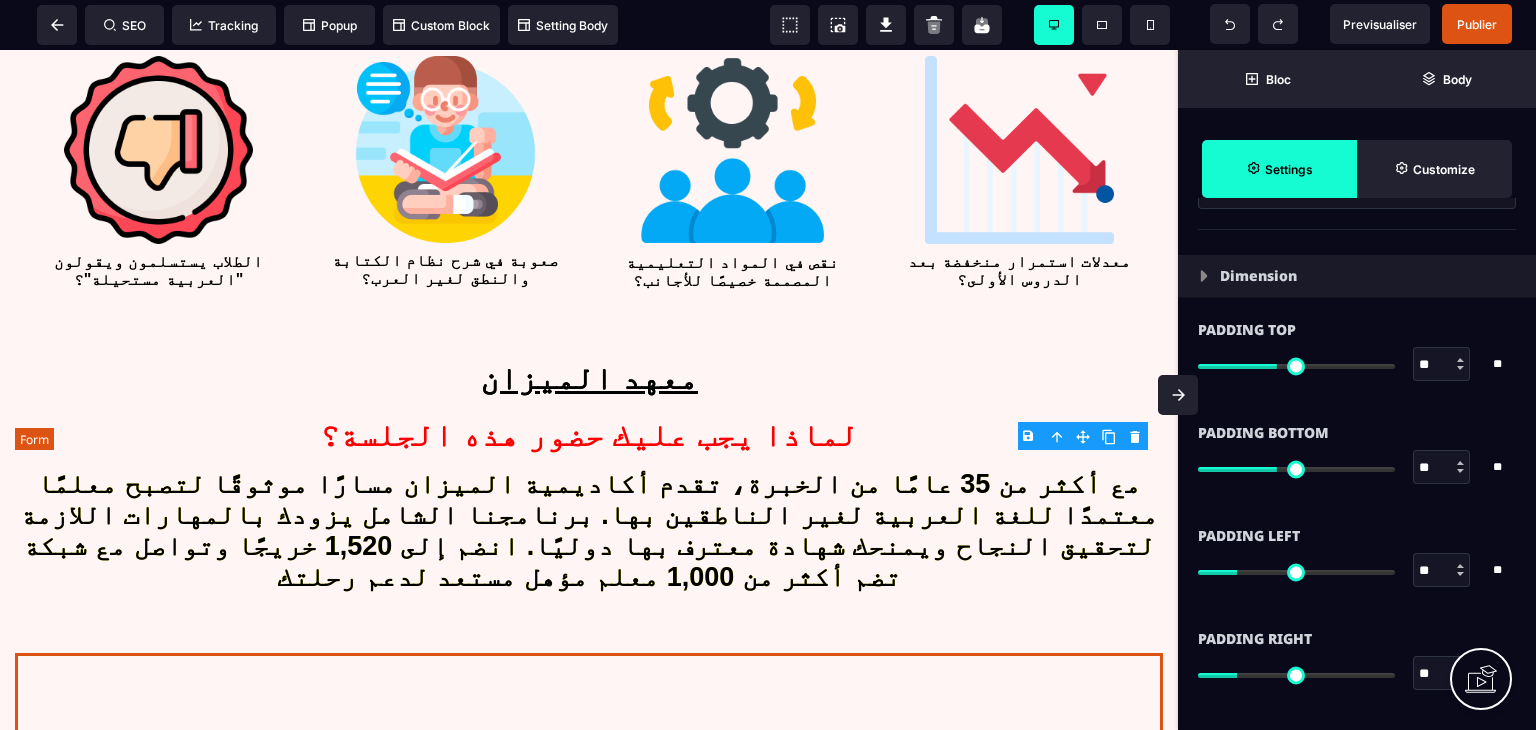 scroll, scrollTop: 0, scrollLeft: 0, axis: both 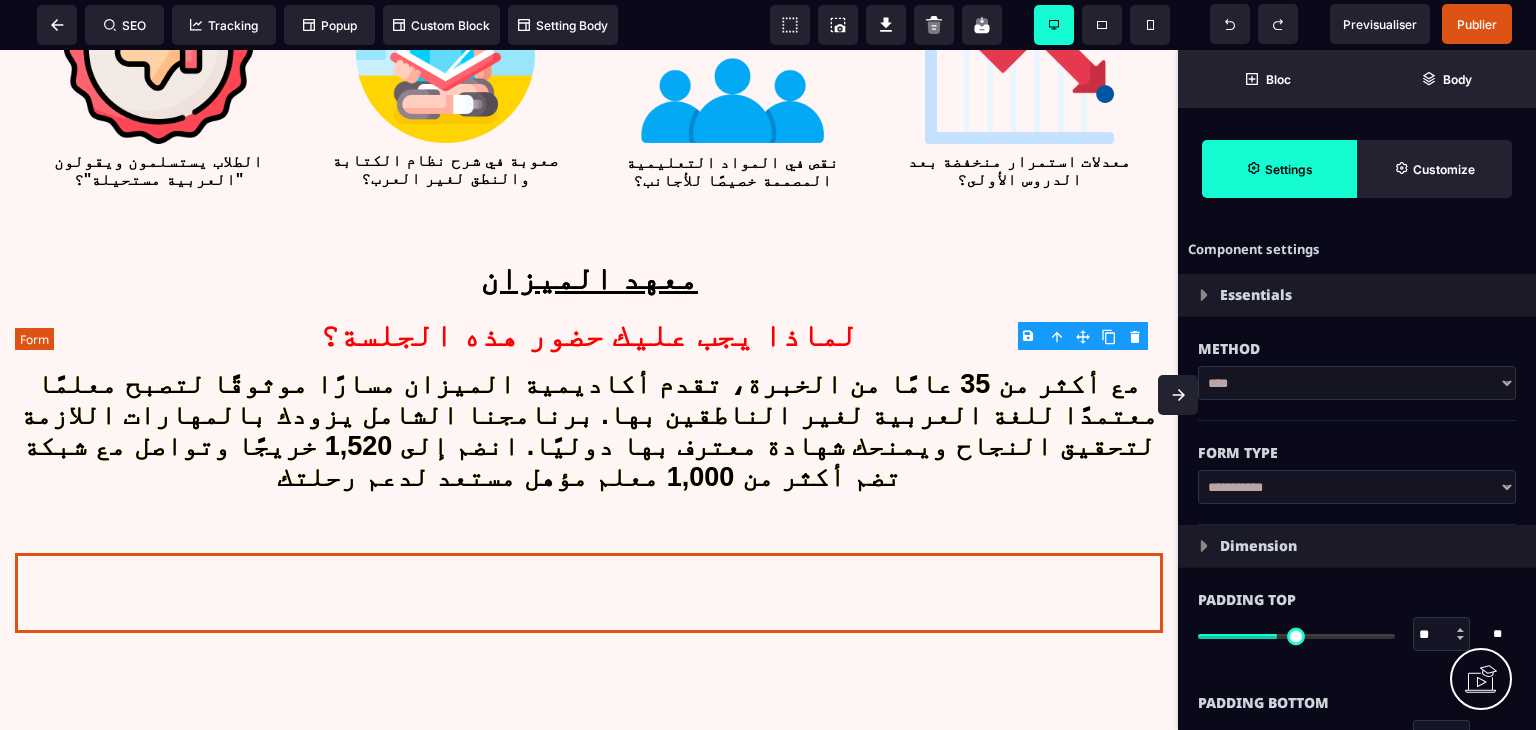 click at bounding box center [589, 593] 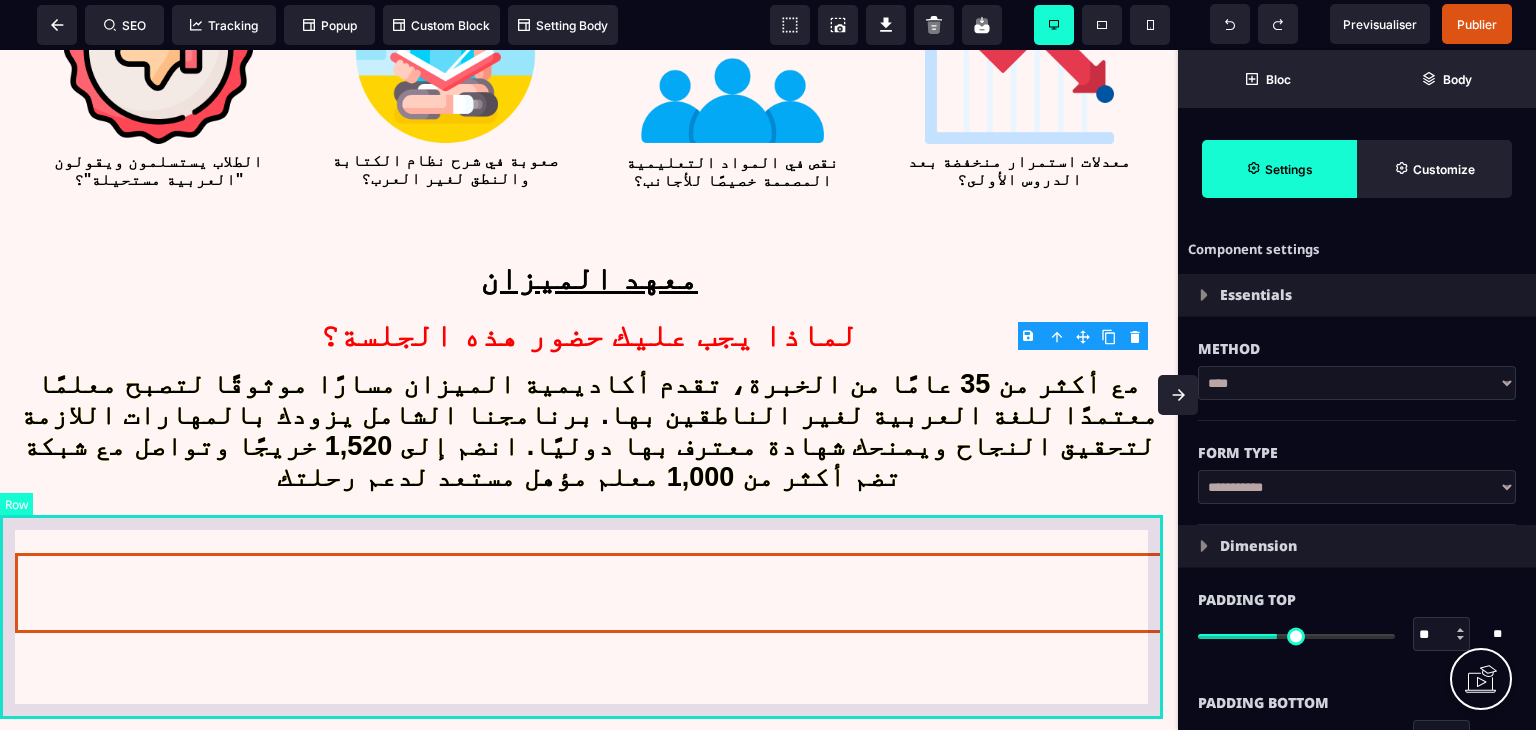 click on "انضم إلى مجموعة الواتساب الخاص بنا" at bounding box center (589, 820) 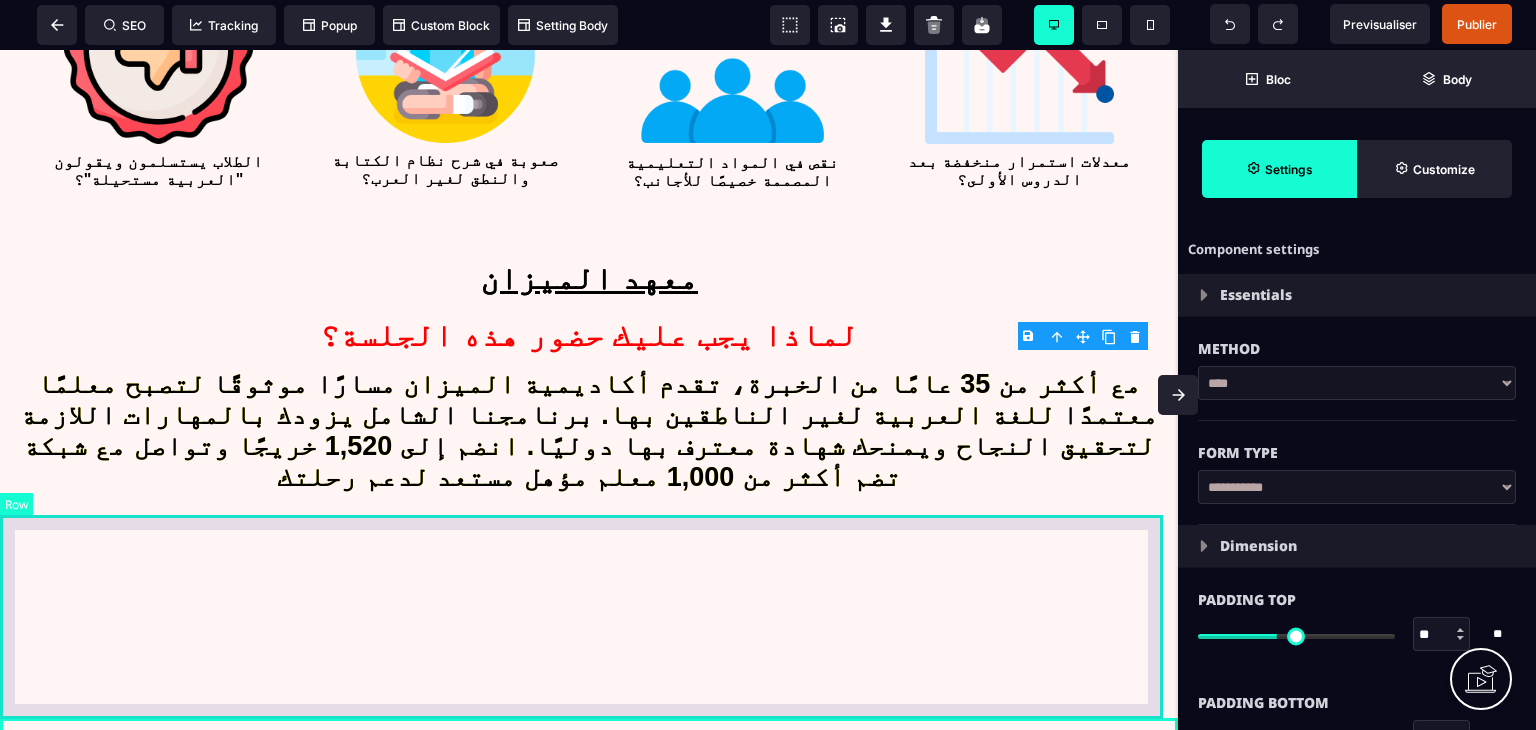 select on "*" 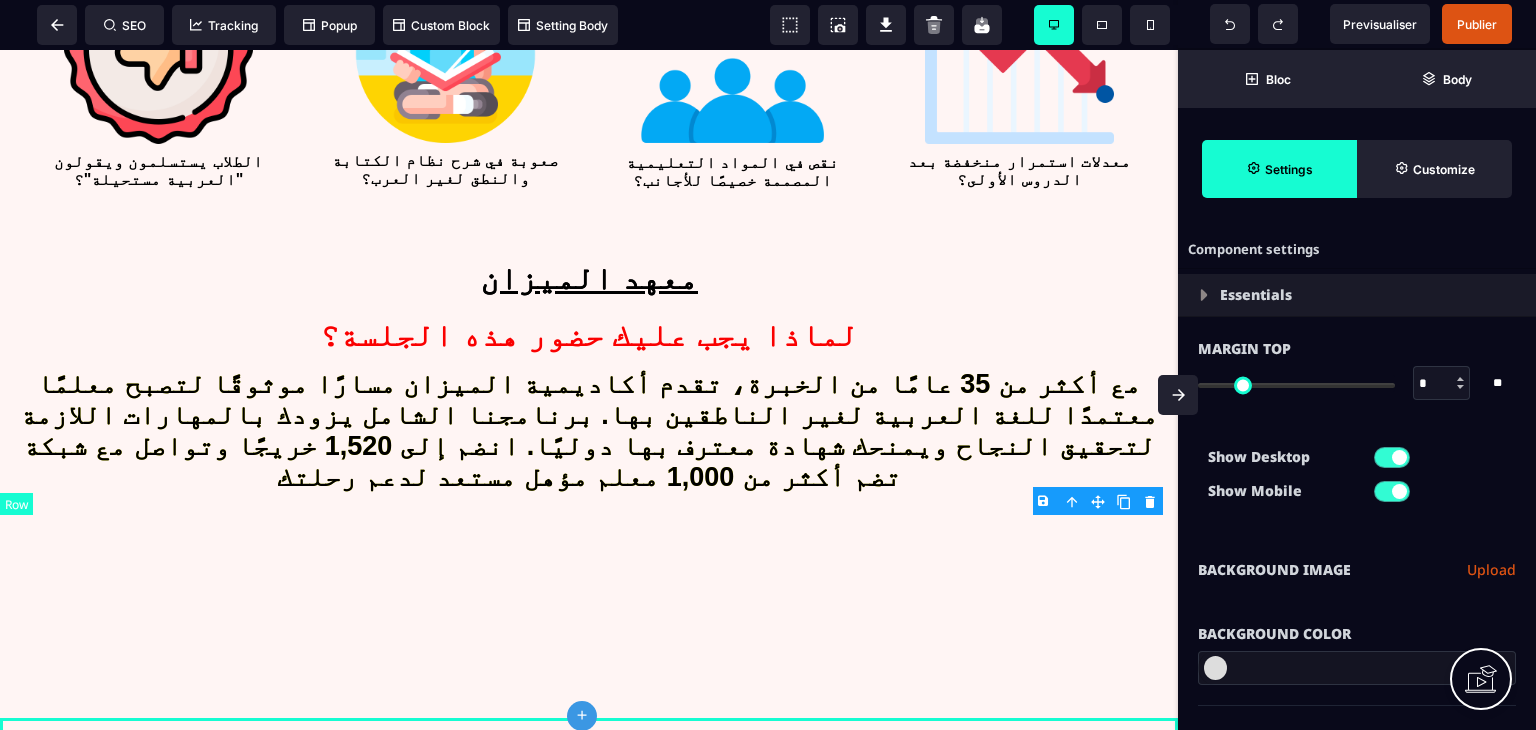 type on "*" 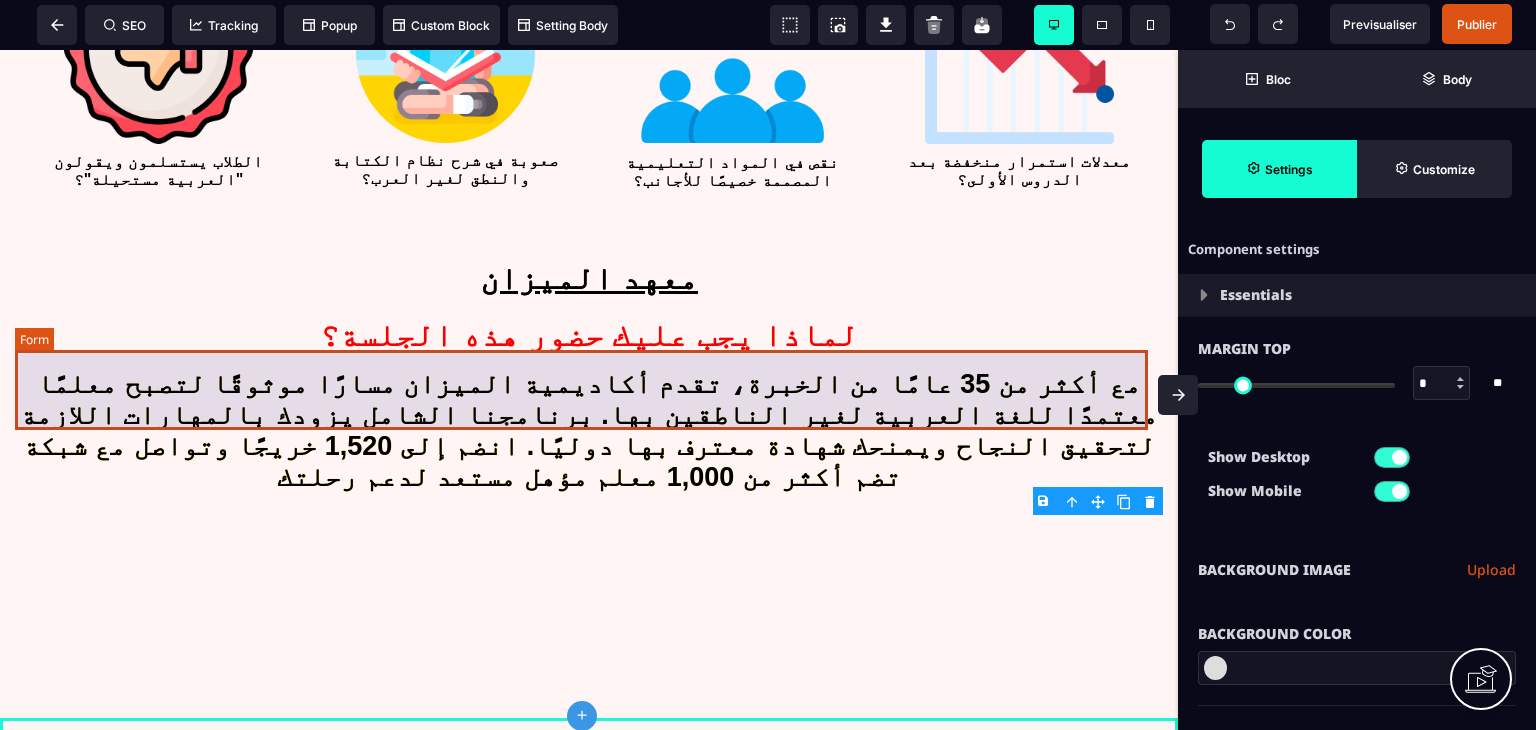 click at bounding box center [589, 593] 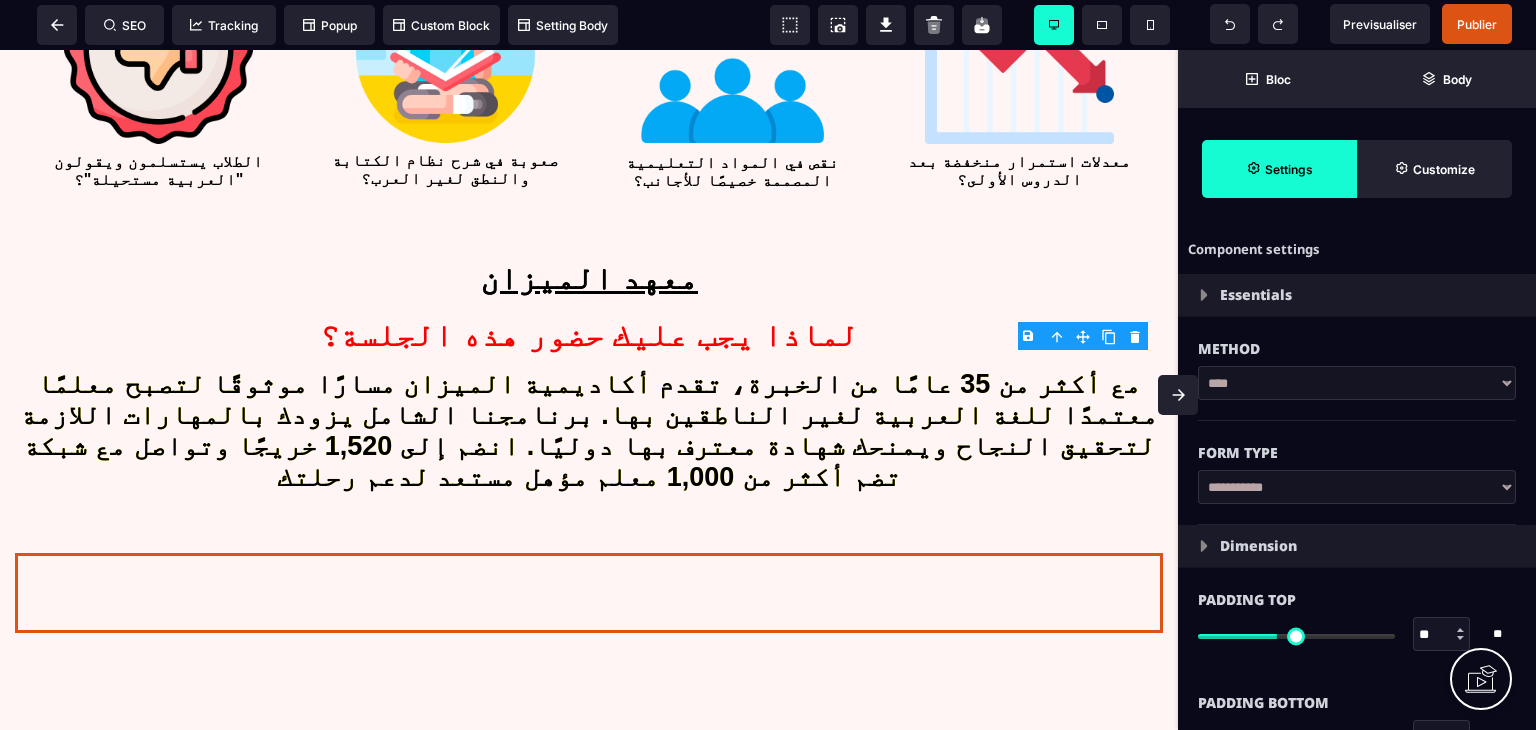 scroll, scrollTop: 269, scrollLeft: 0, axis: vertical 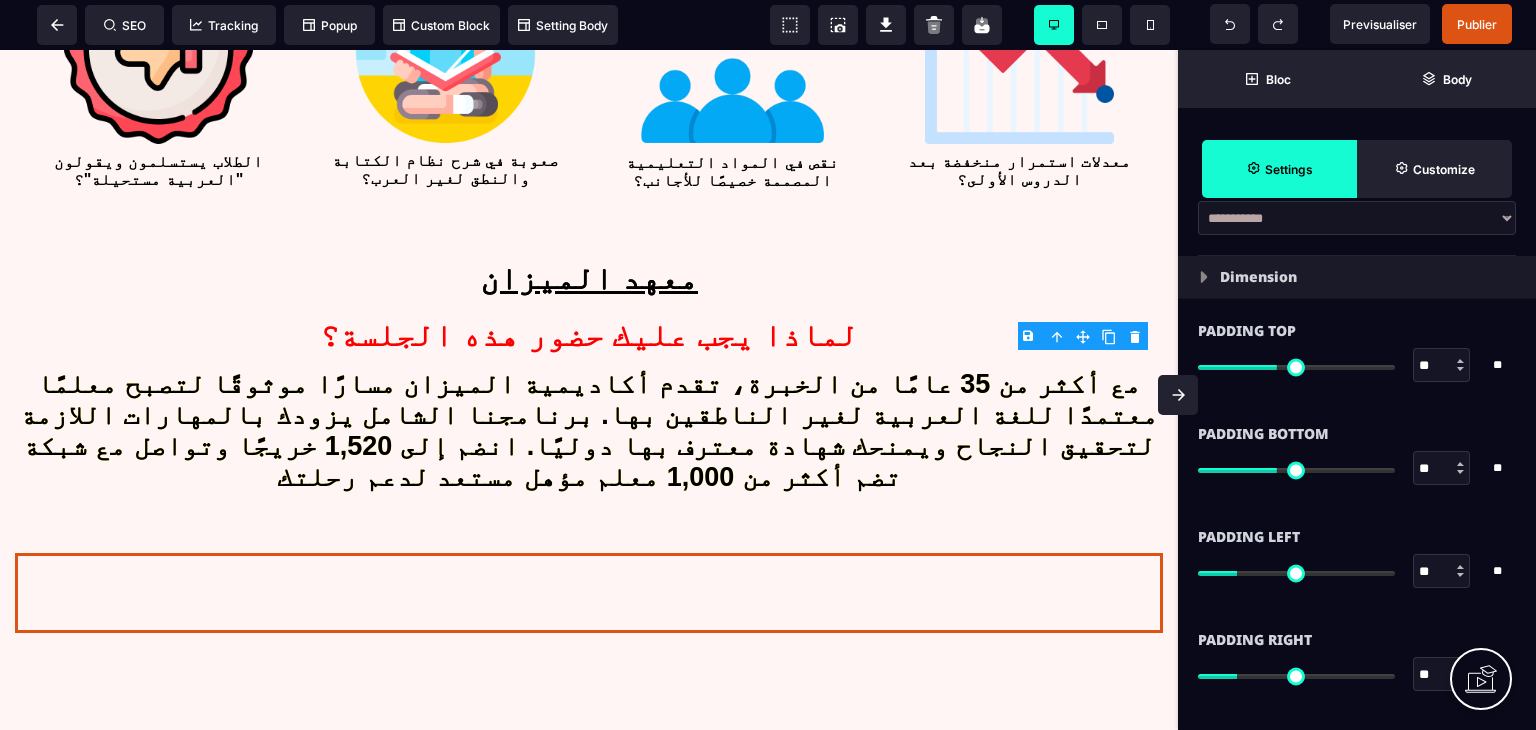 type on "**" 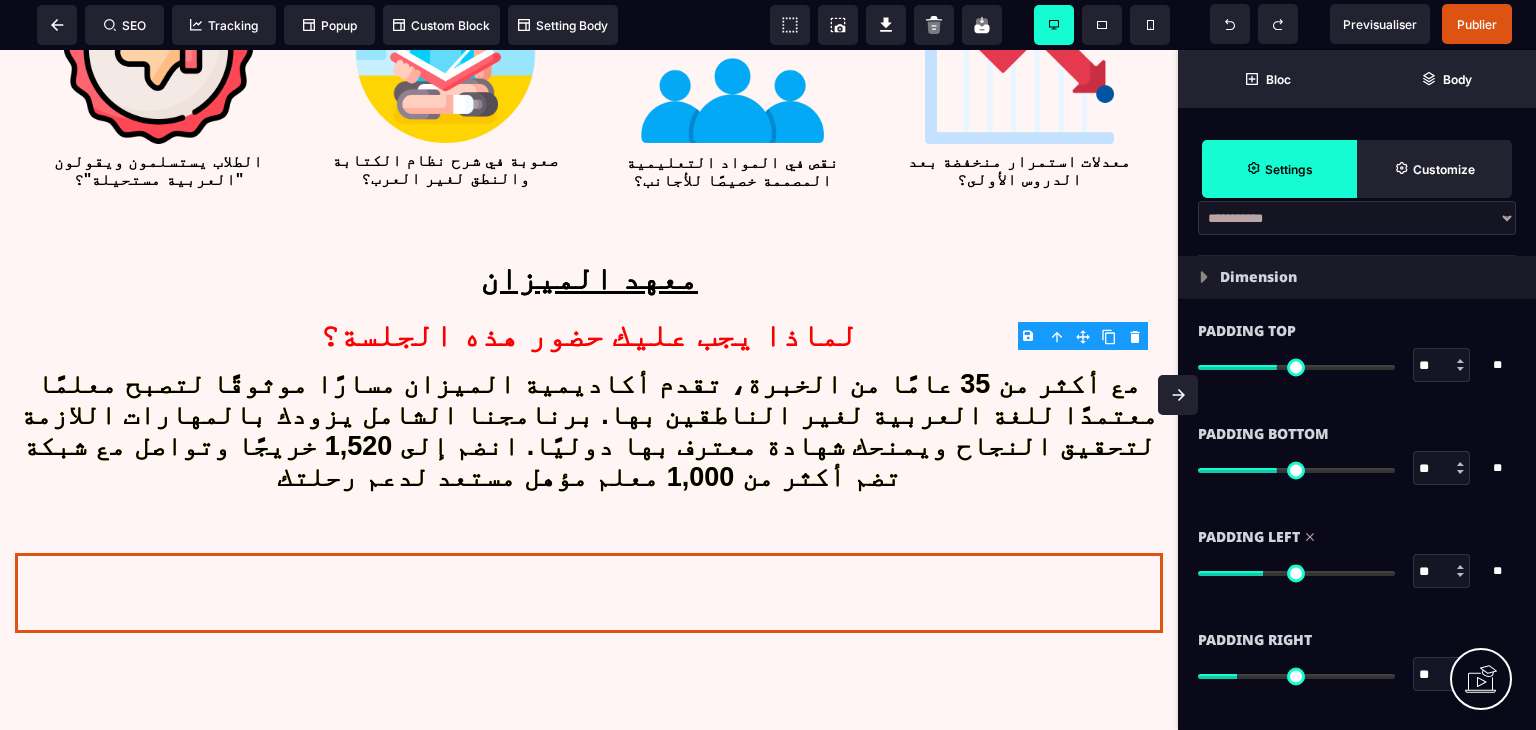 type on "**" 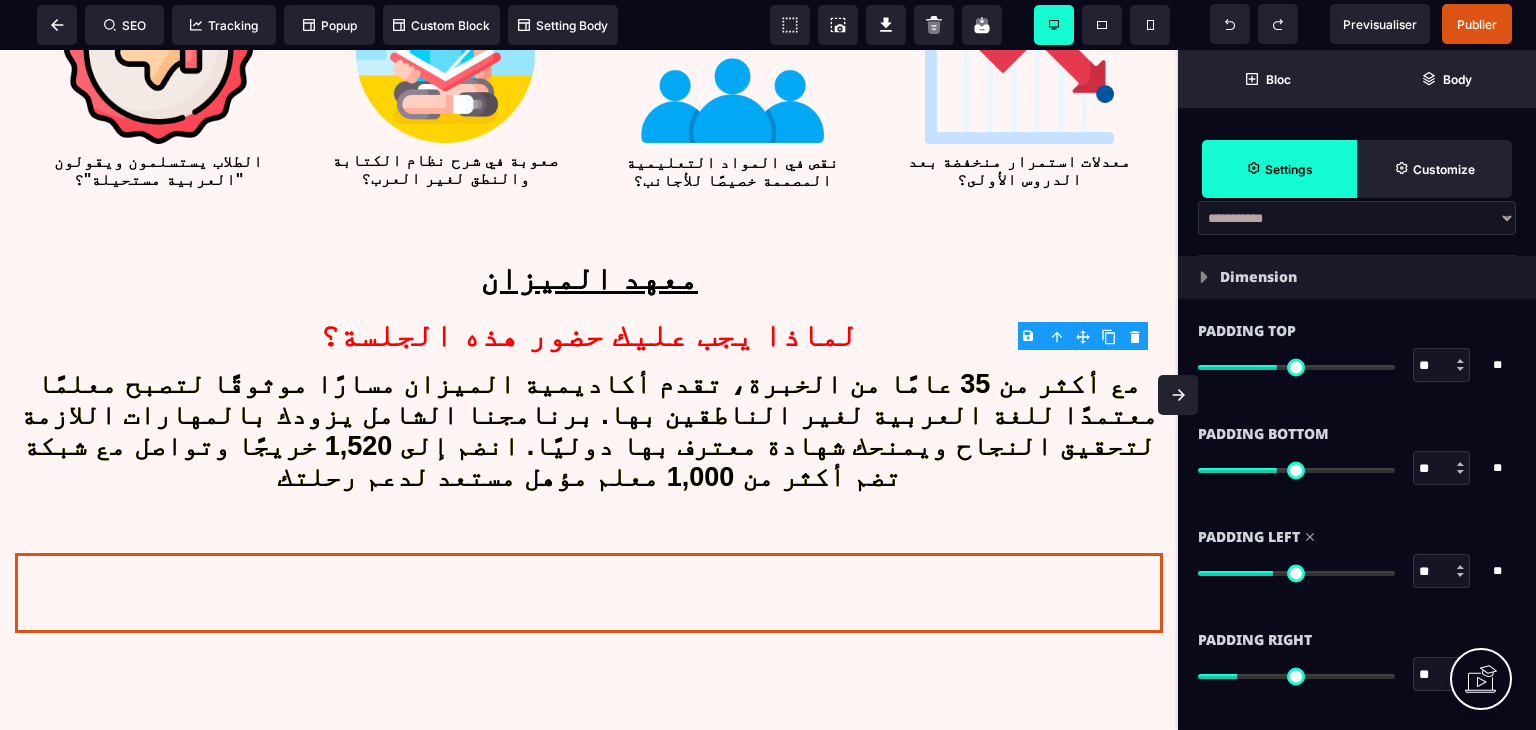 type on "**" 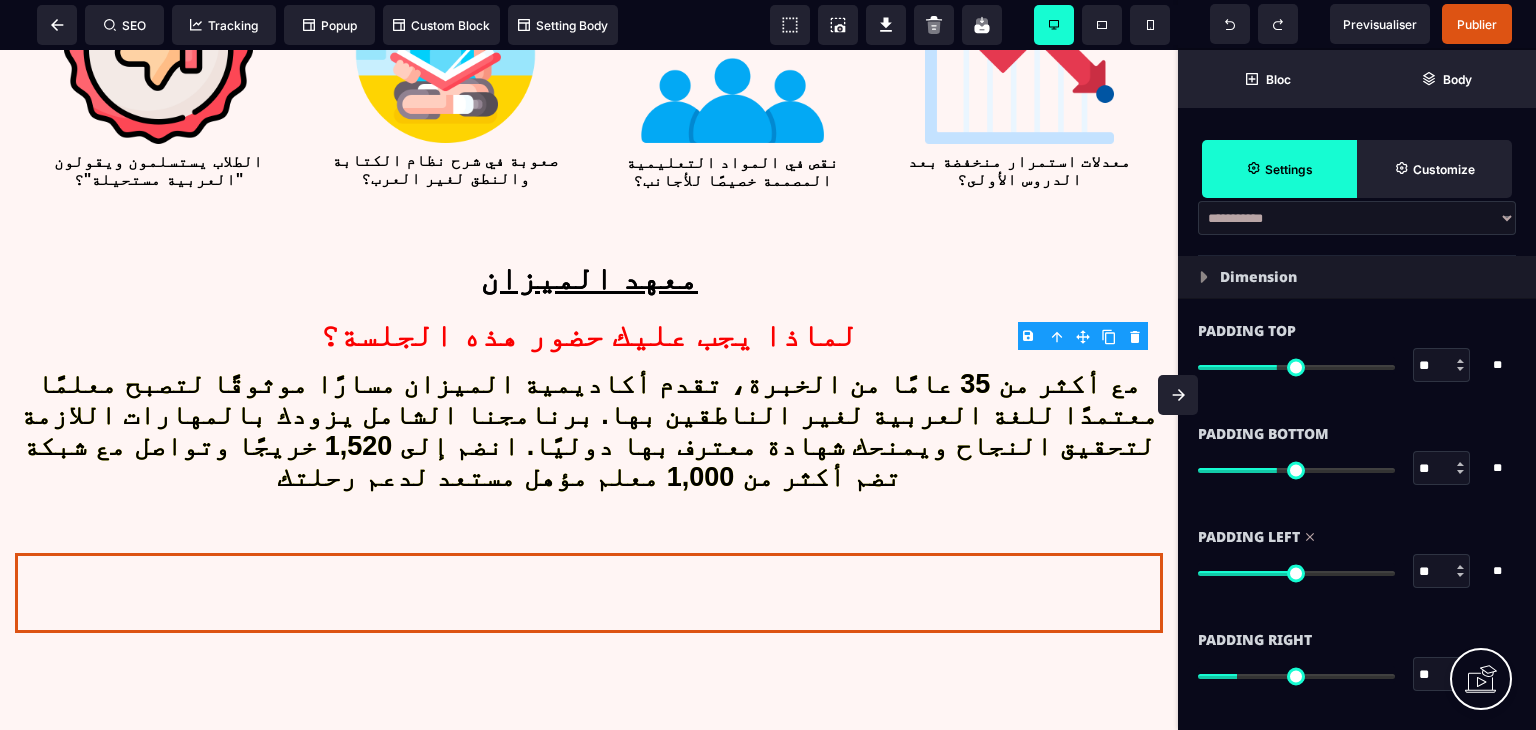 type on "**" 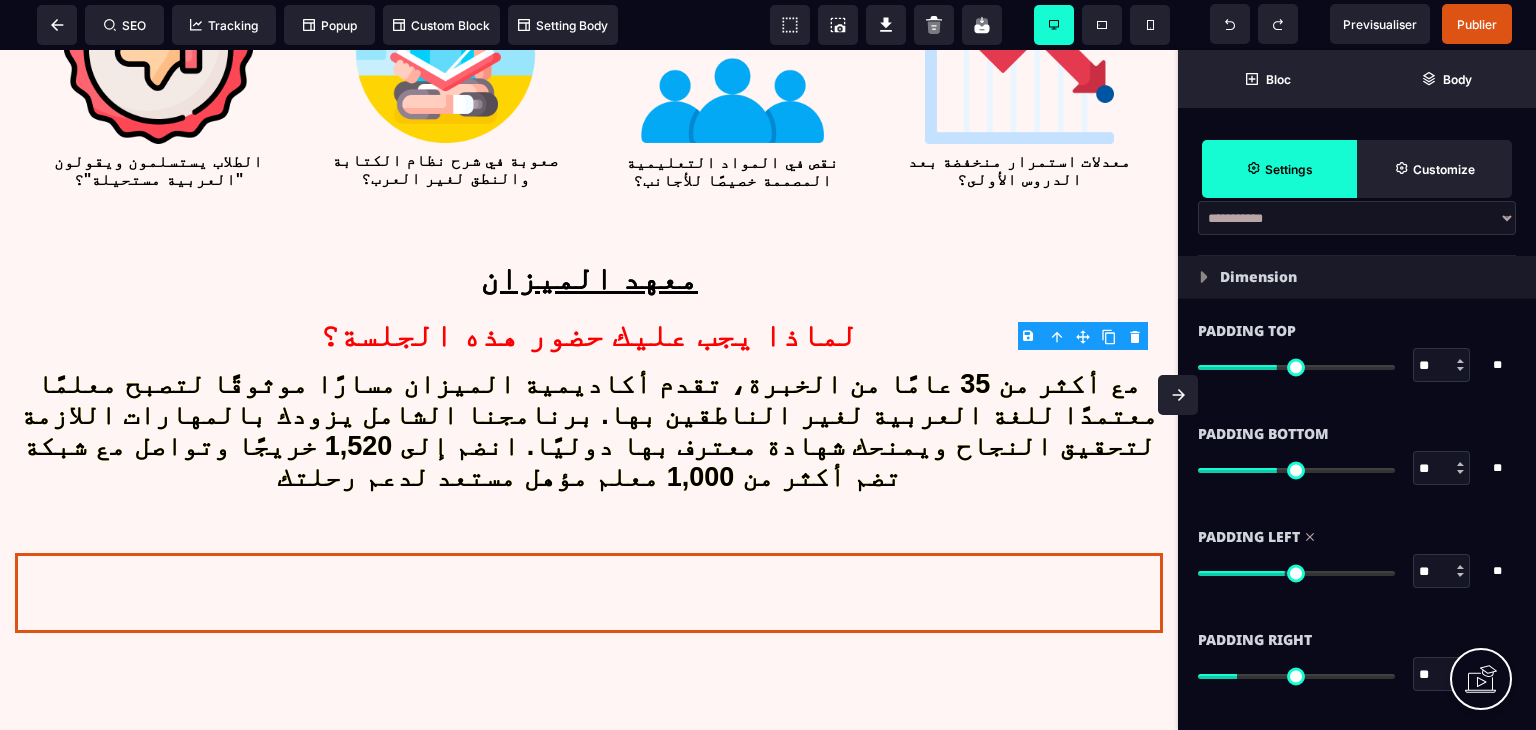 type on "**" 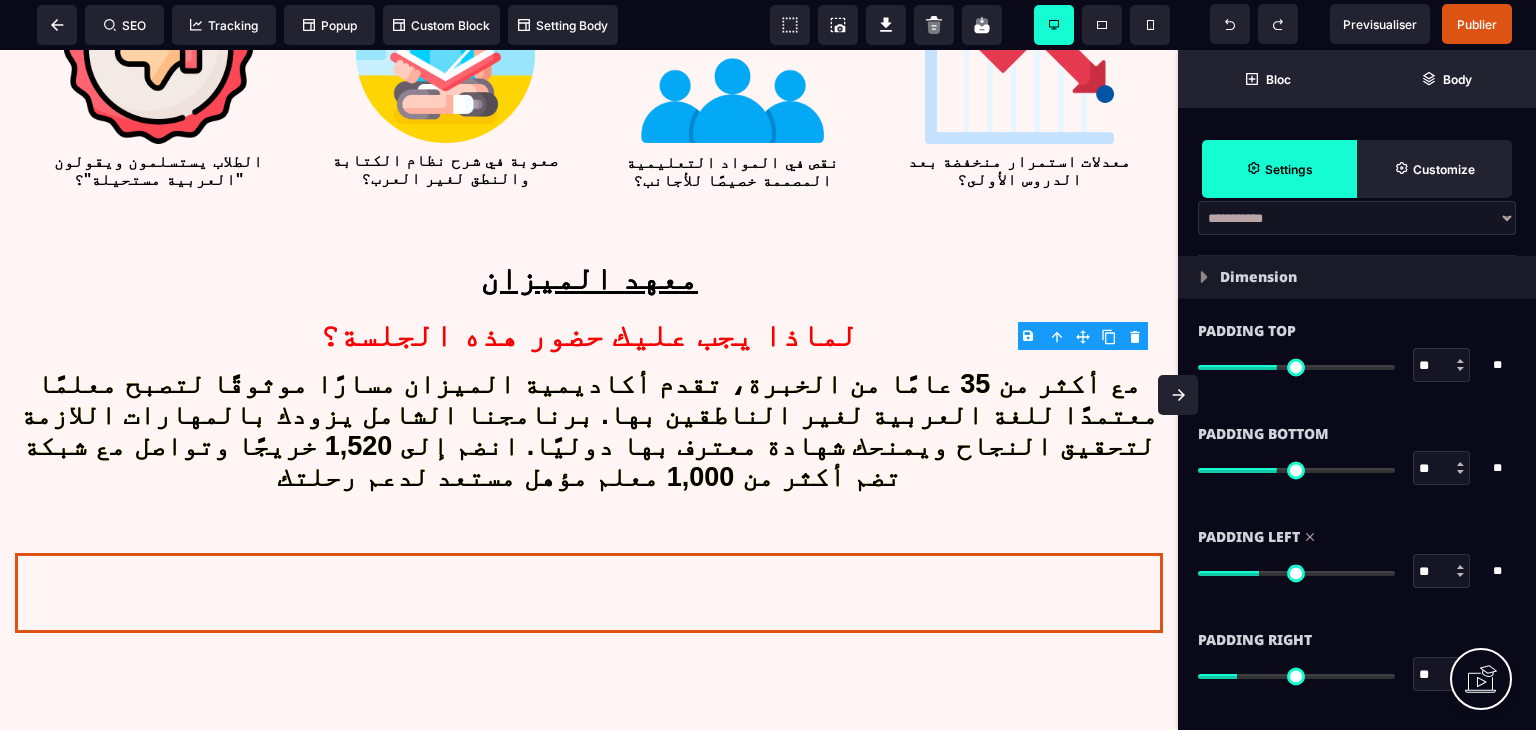 type on "**" 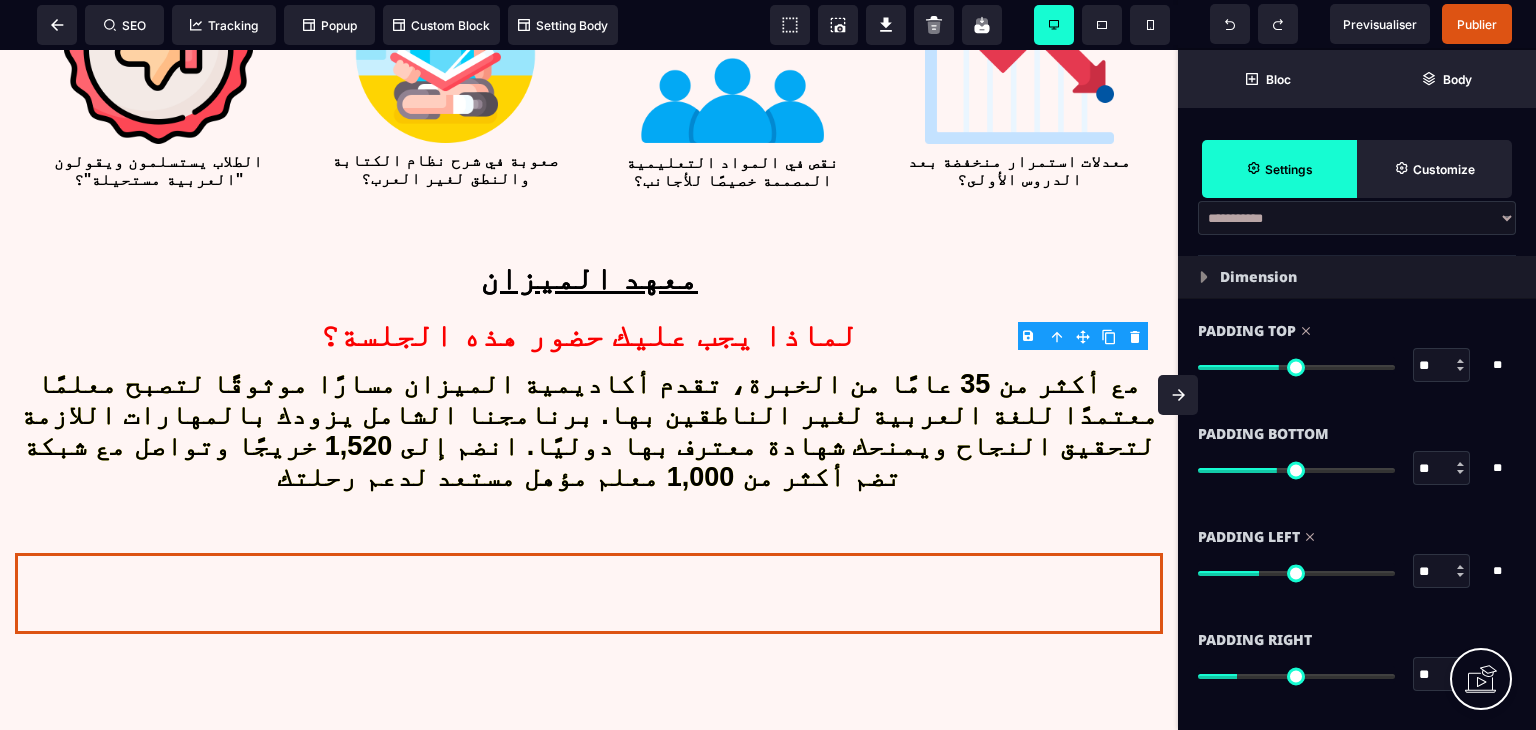 click at bounding box center [1296, 367] 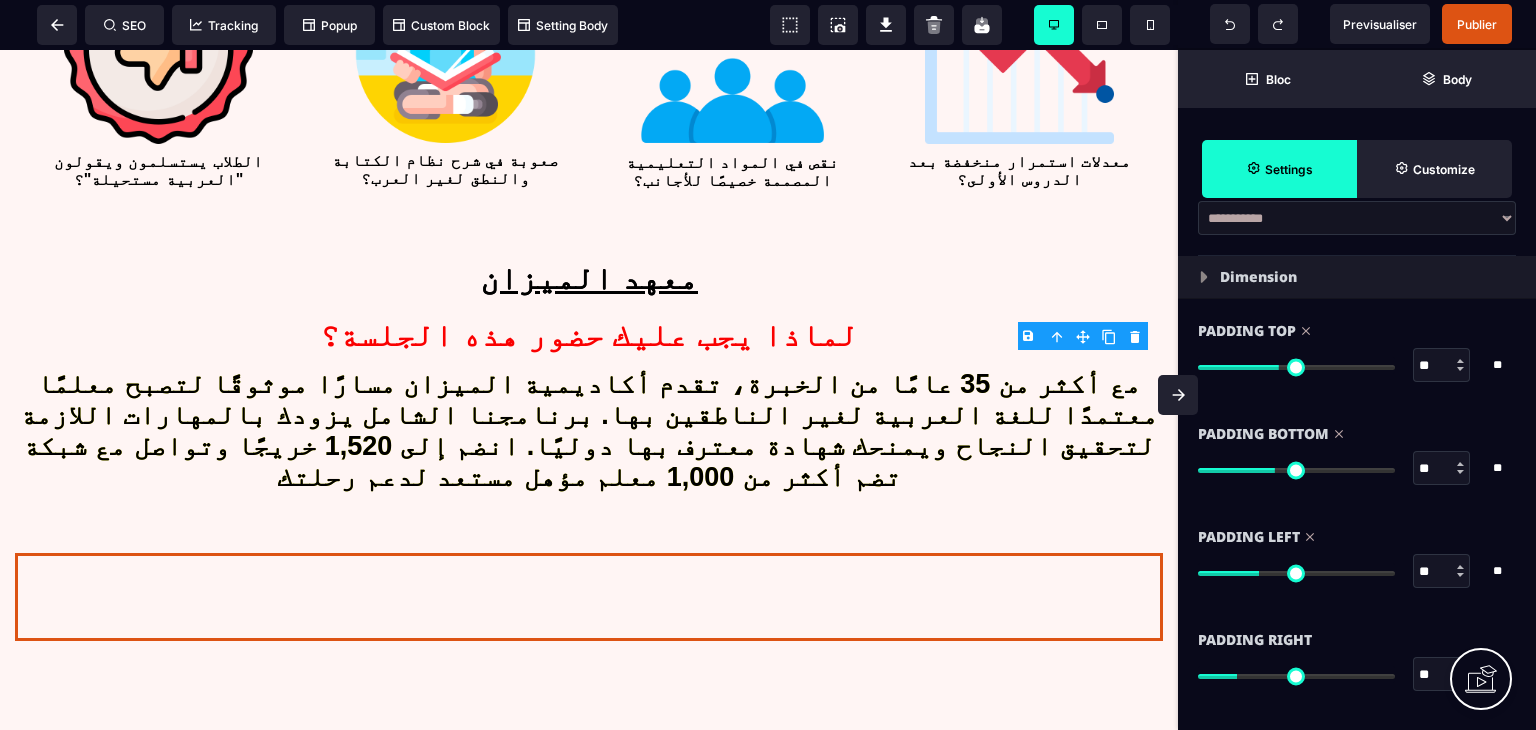 drag, startPoint x: 1270, startPoint y: 464, endPoint x: 1290, endPoint y: 478, distance: 24.41311 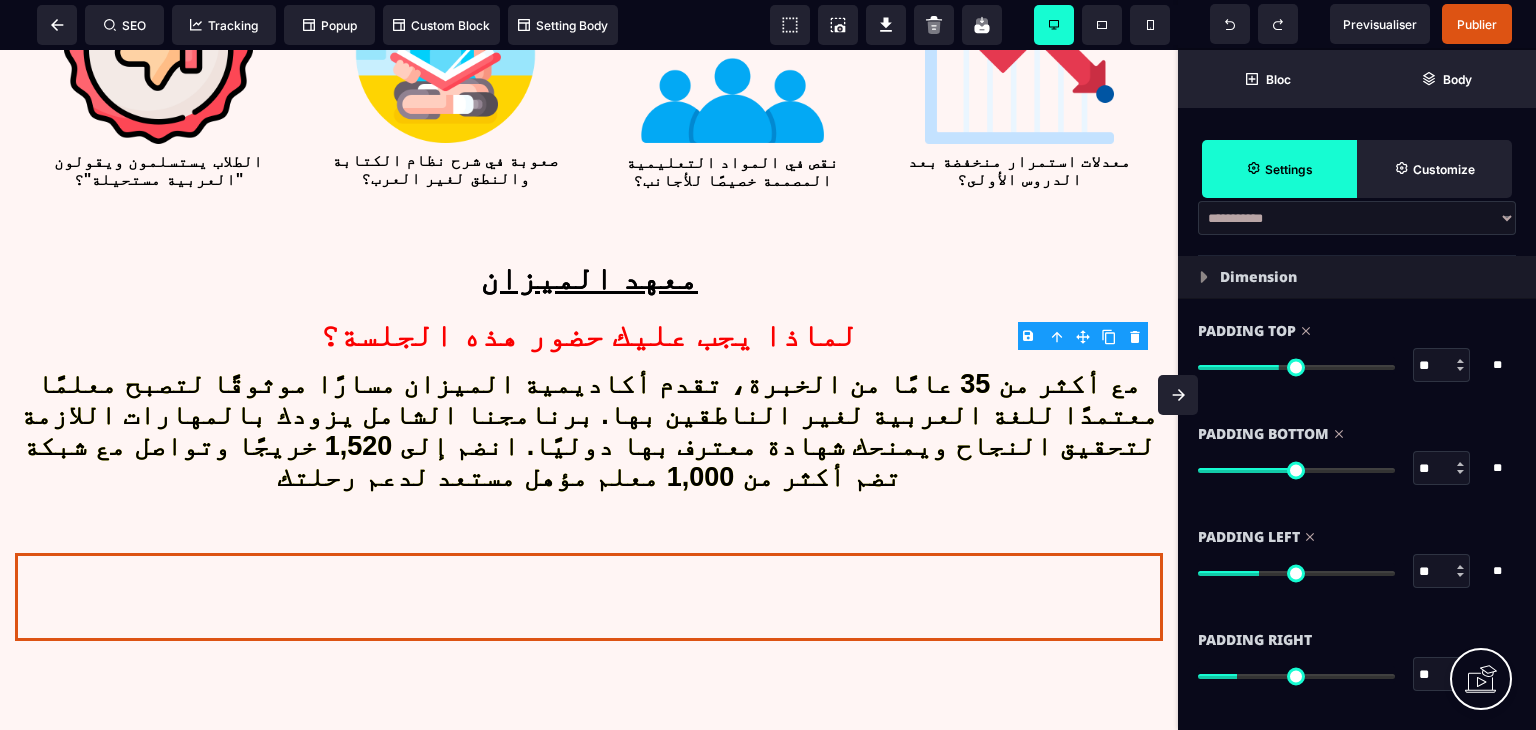 scroll, scrollTop: 0, scrollLeft: 0, axis: both 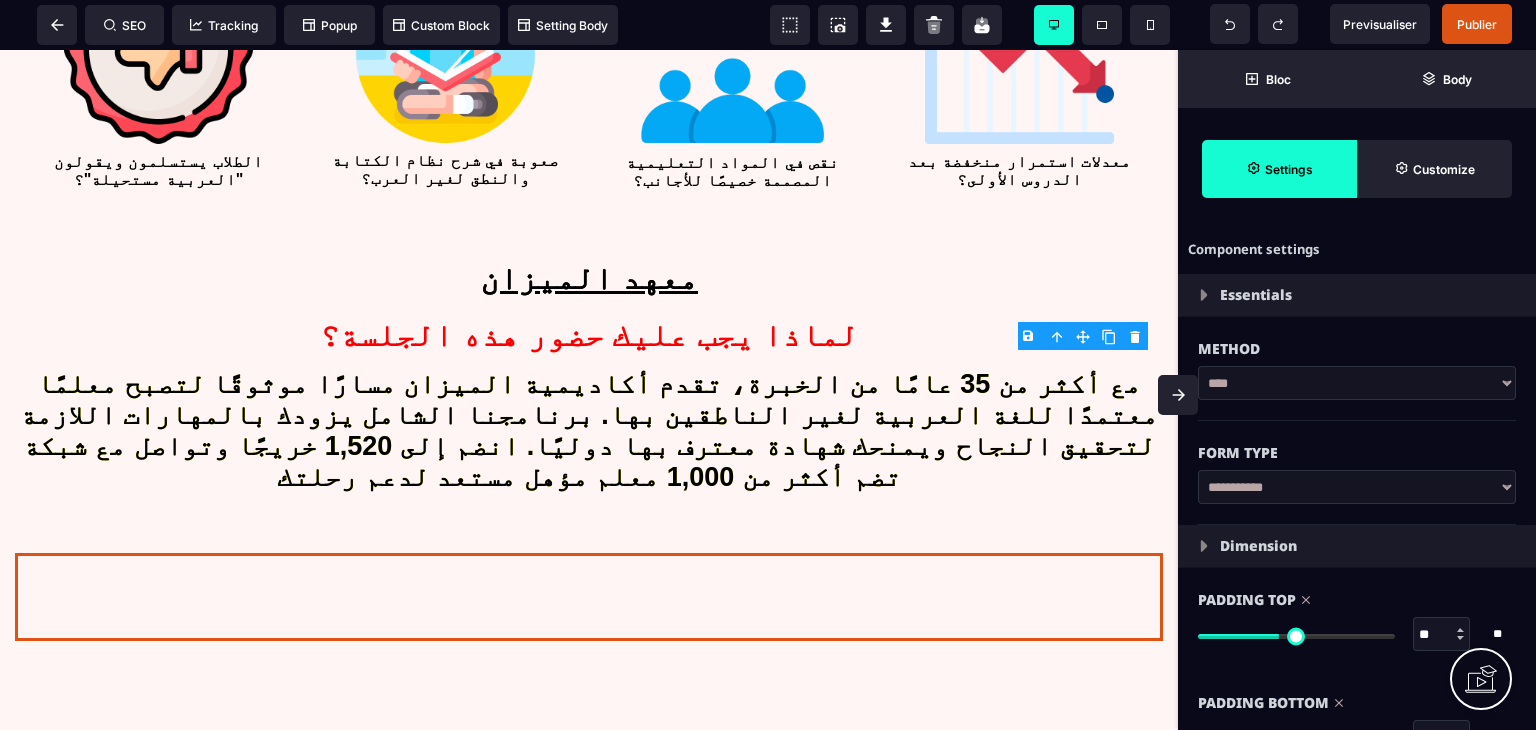 click on "Essentials" at bounding box center (1256, 295) 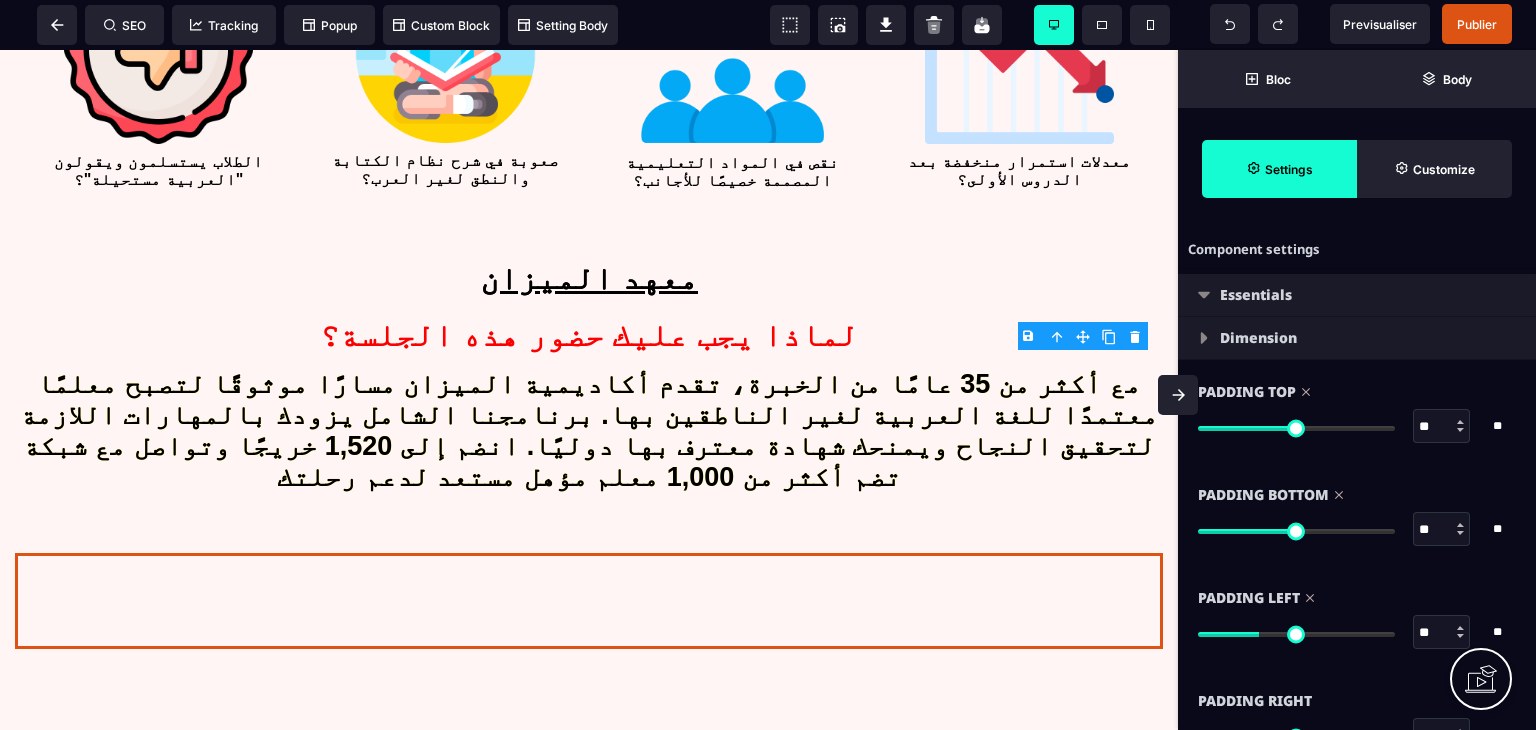 click at bounding box center [1296, 428] 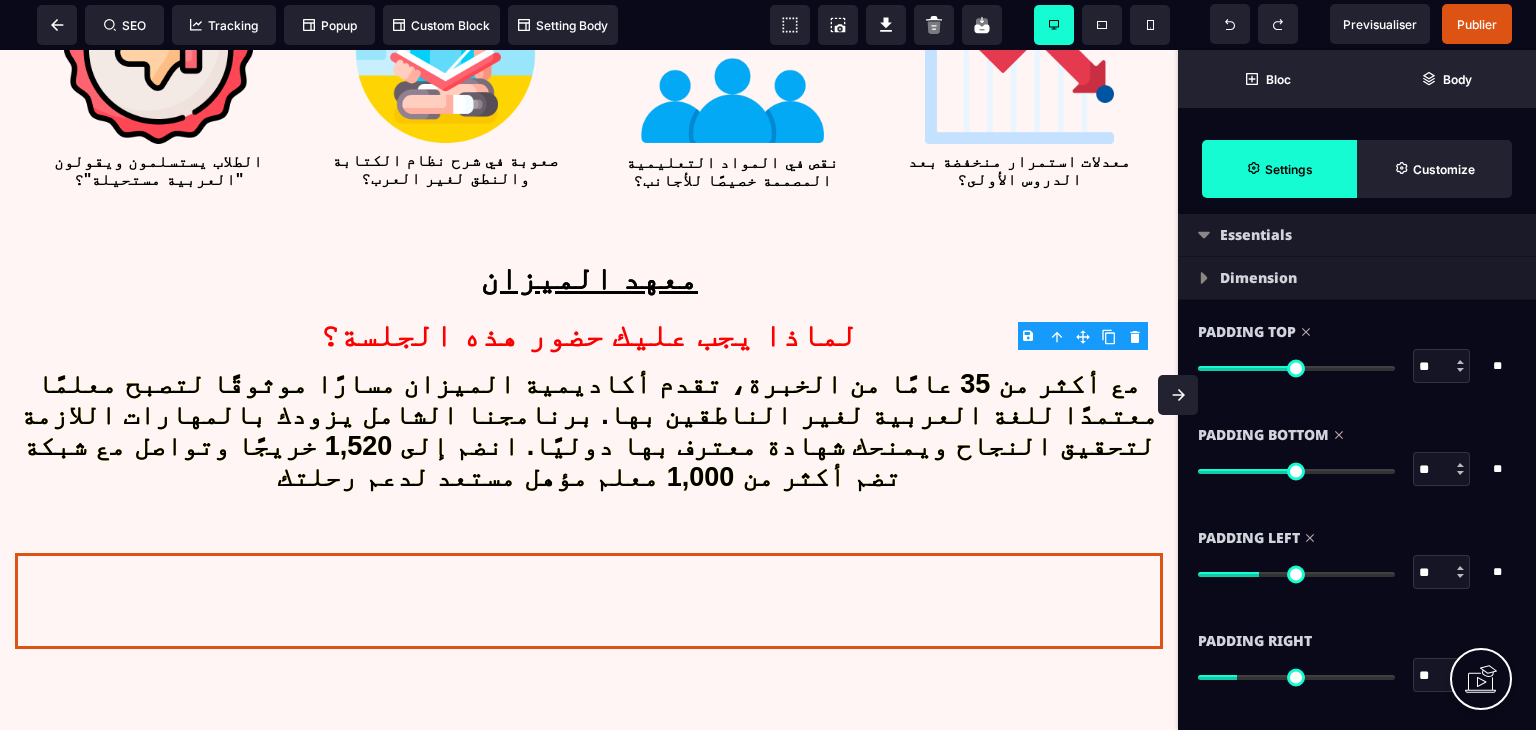 scroll, scrollTop: 61, scrollLeft: 0, axis: vertical 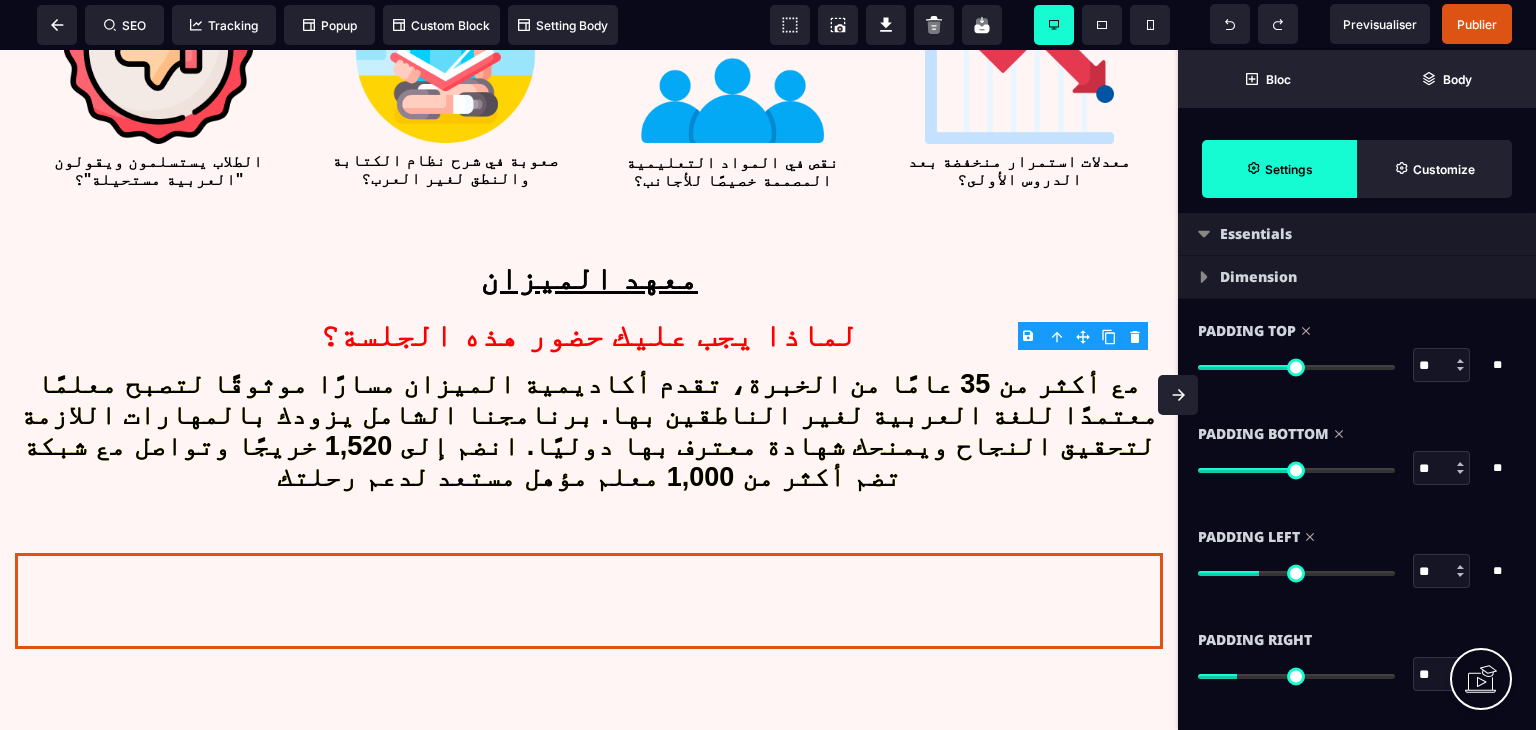 click at bounding box center [1204, 277] 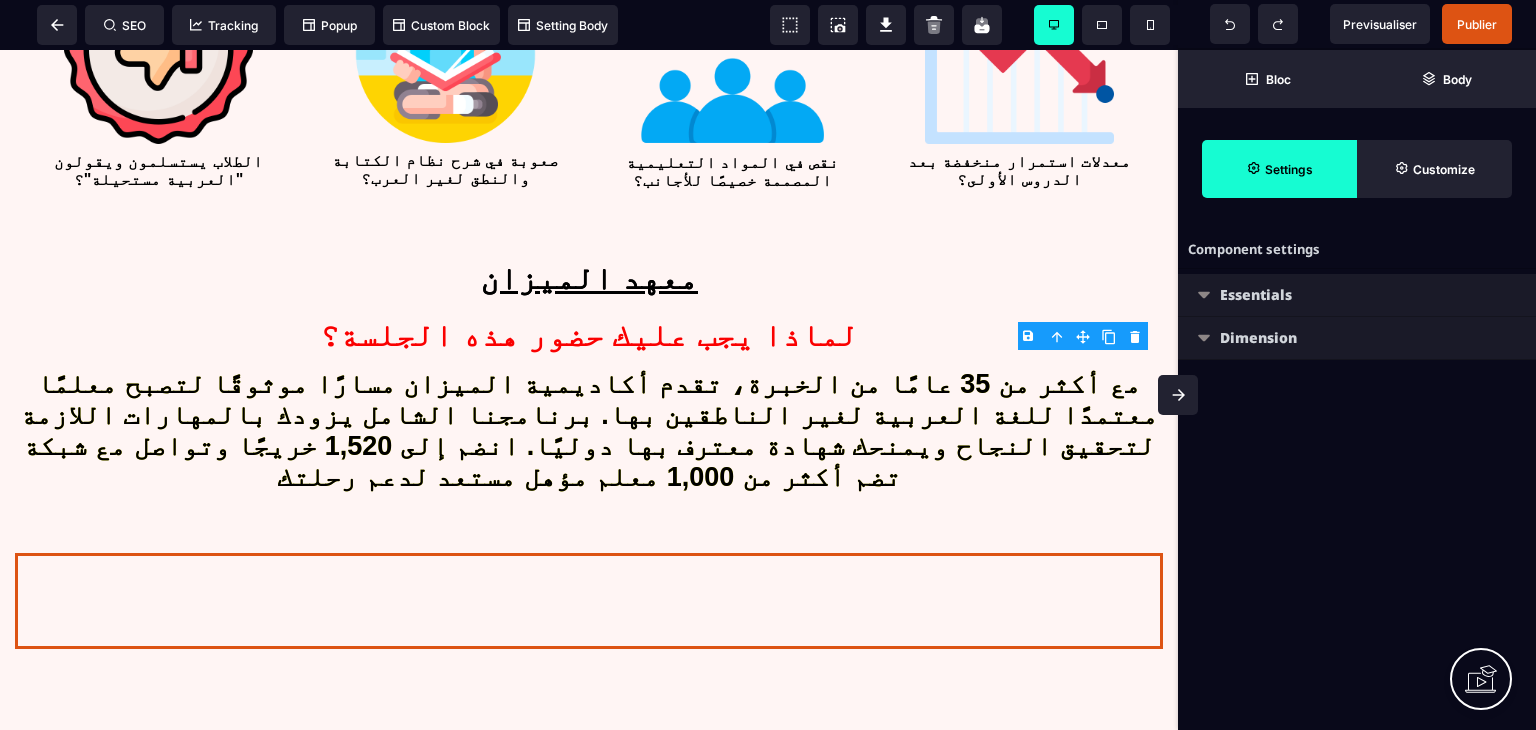 scroll, scrollTop: 0, scrollLeft: 0, axis: both 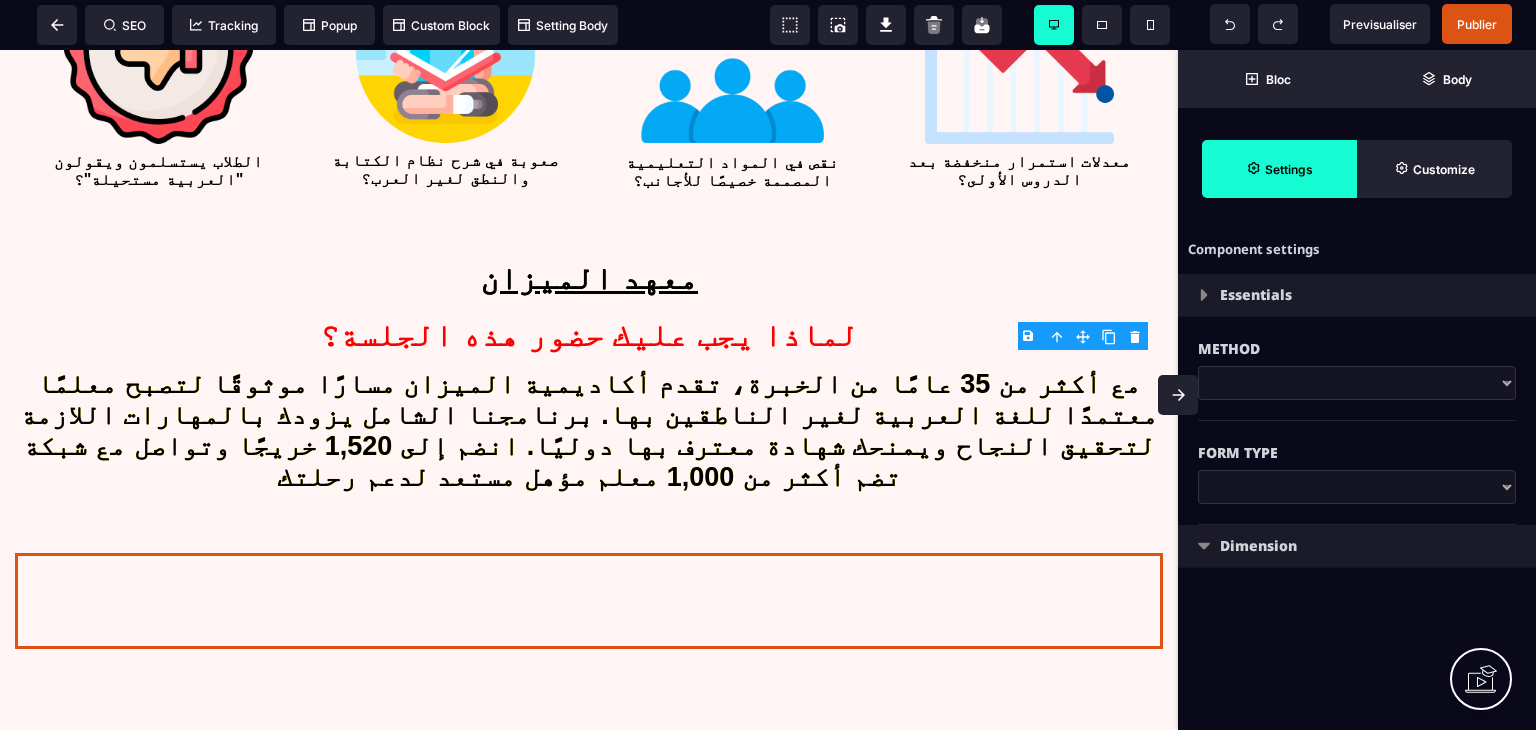 click on "B I U S
A *******
Row
SEO
Tracking
Popup" at bounding box center [768, 365] 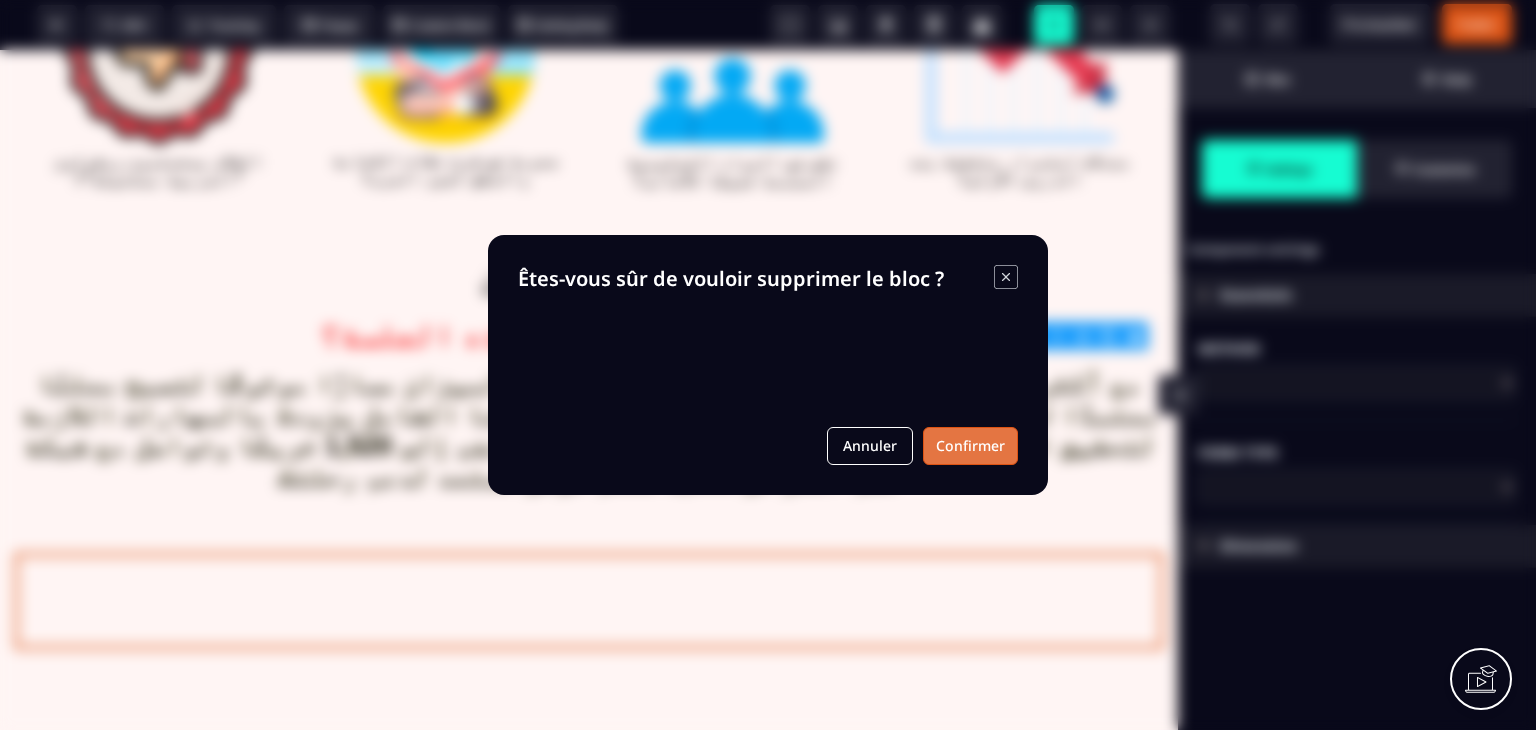 click on "Confirmer" at bounding box center [970, 446] 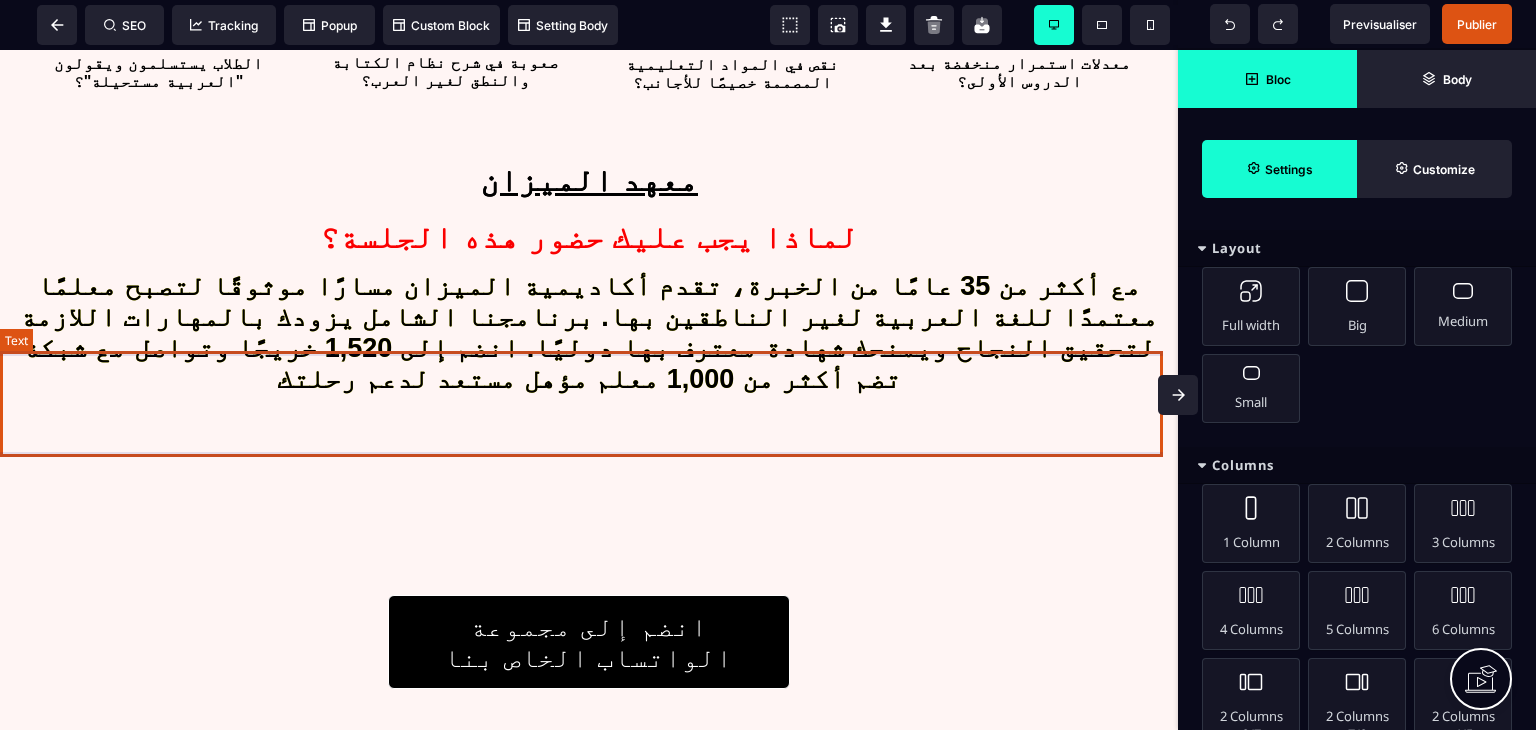 scroll, scrollTop: 2978, scrollLeft: 0, axis: vertical 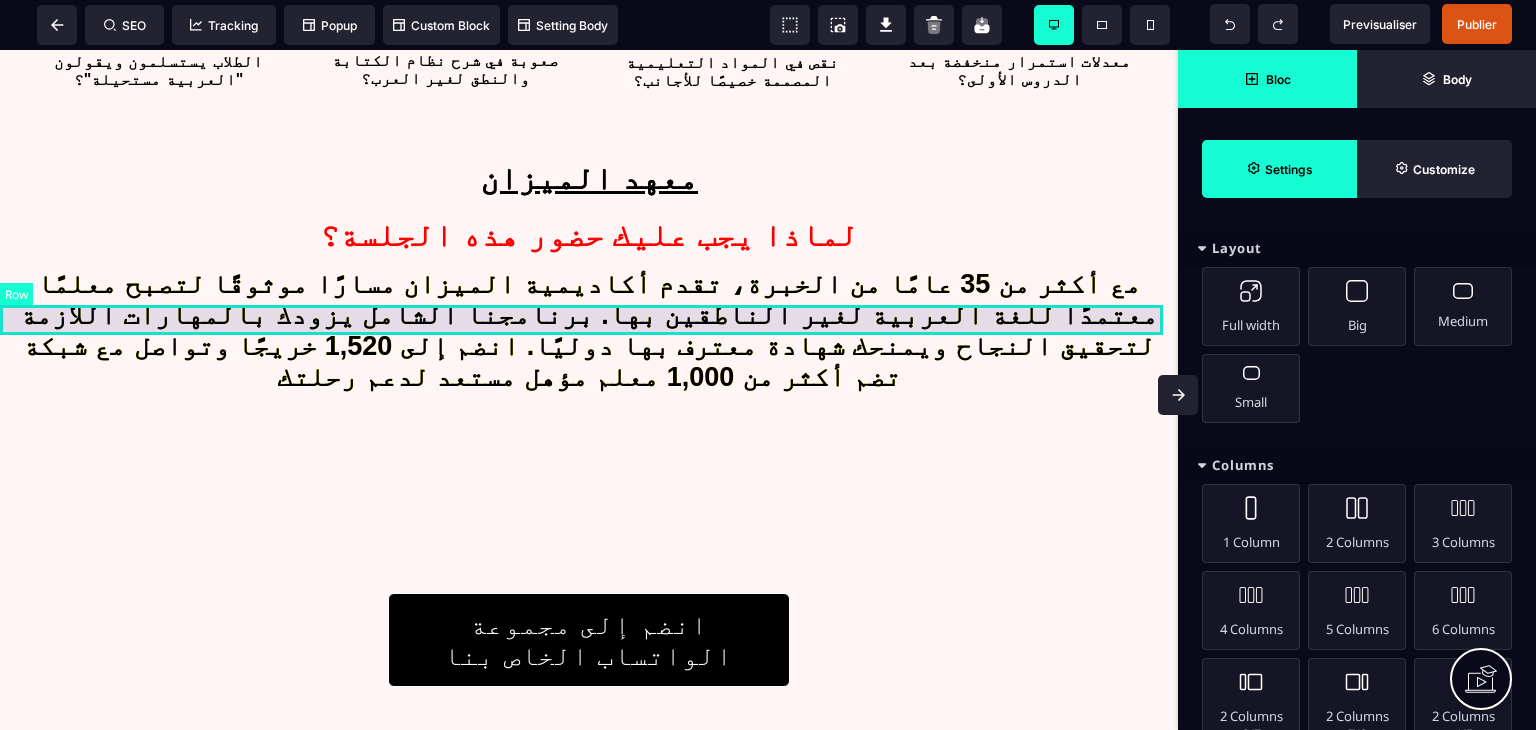 click at bounding box center (589, 523) 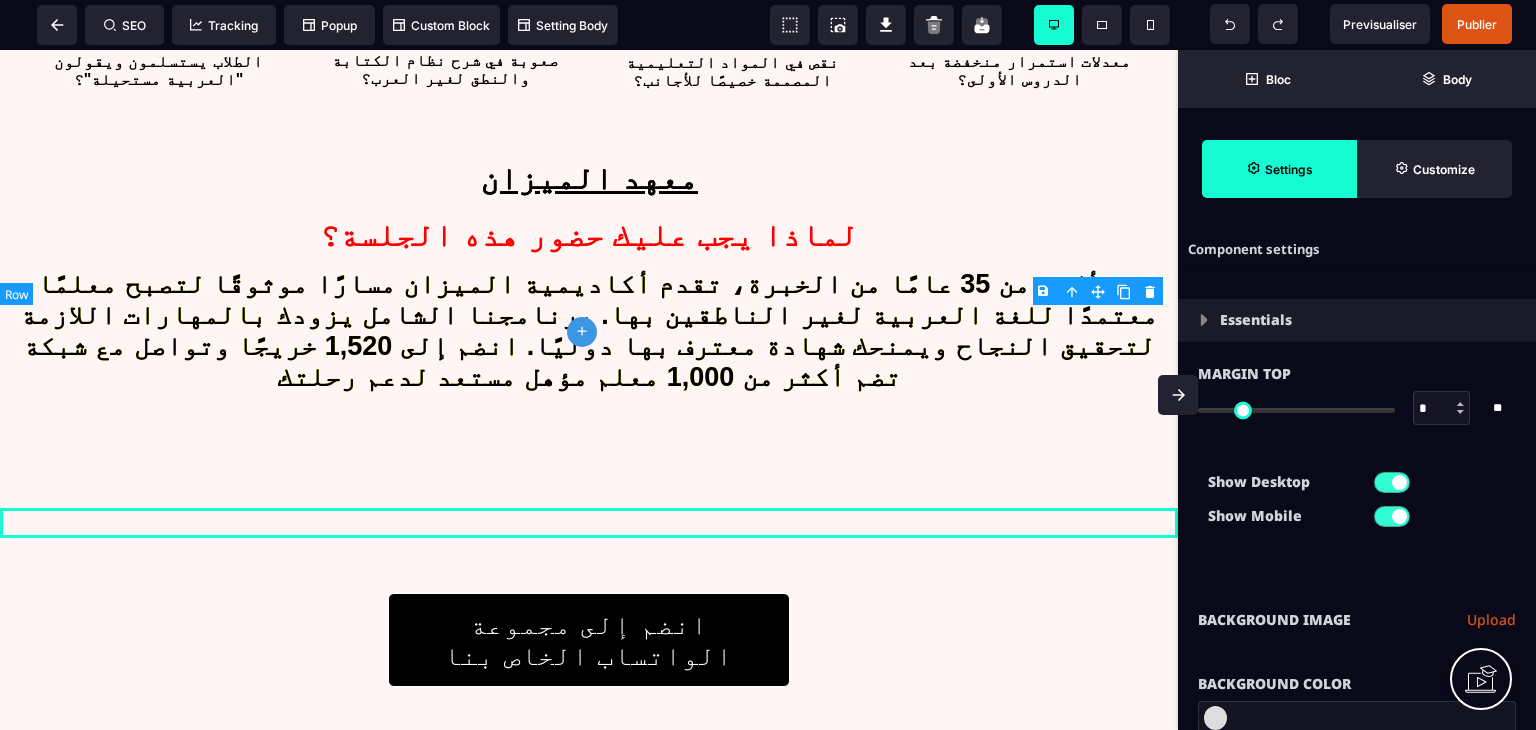 click at bounding box center (589, 453) 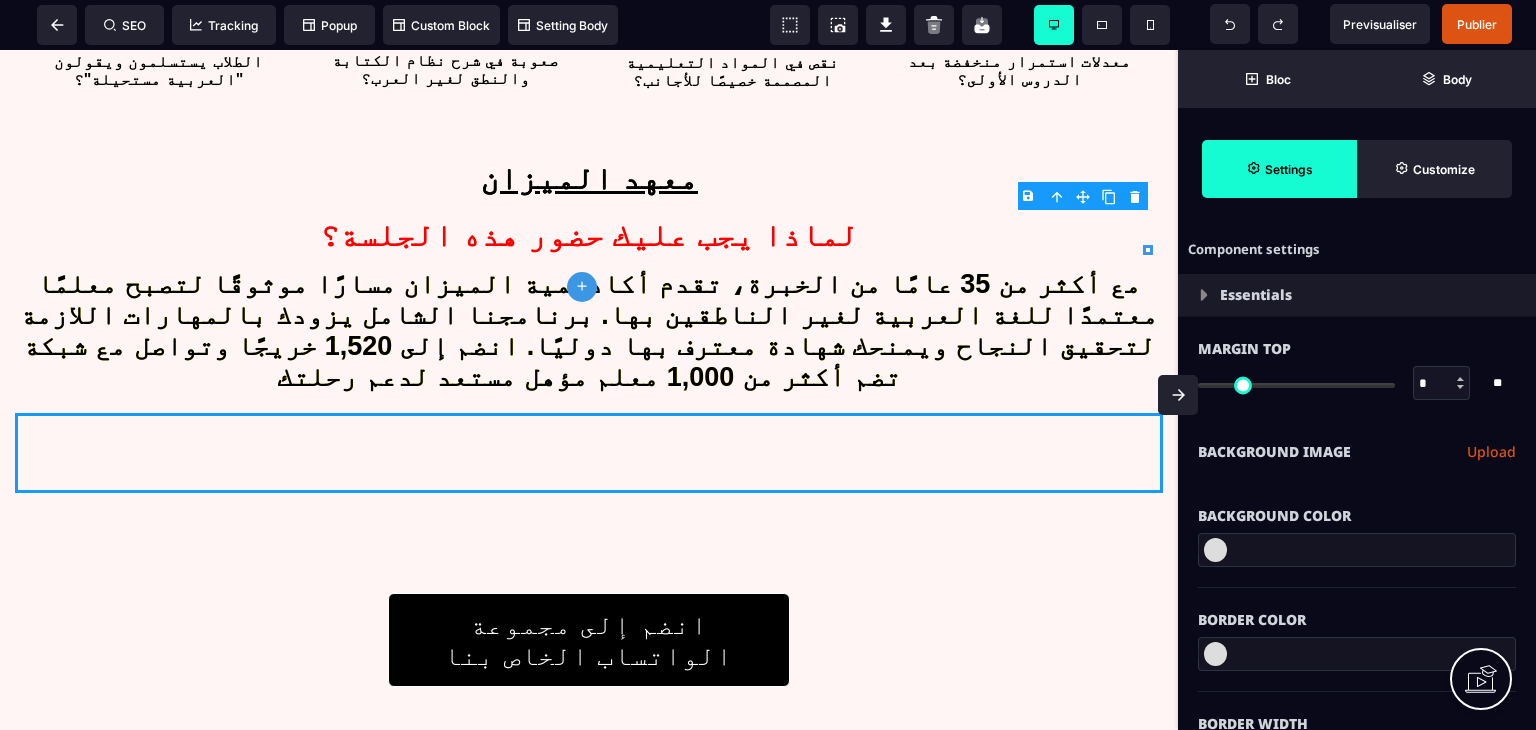 click on "B I U S
A *******
plus
Text
SEO" at bounding box center [768, 365] 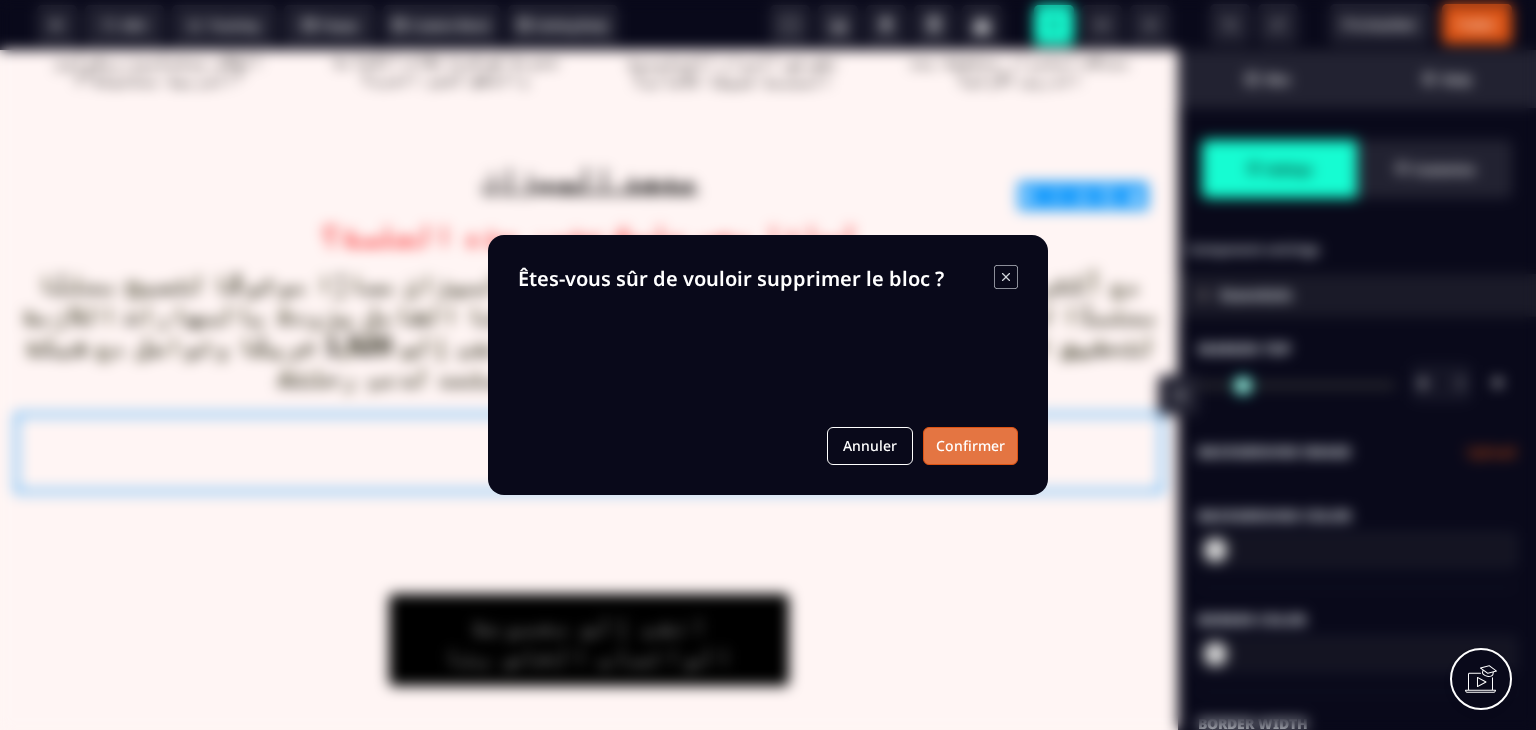 click on "Confirmer" at bounding box center [970, 446] 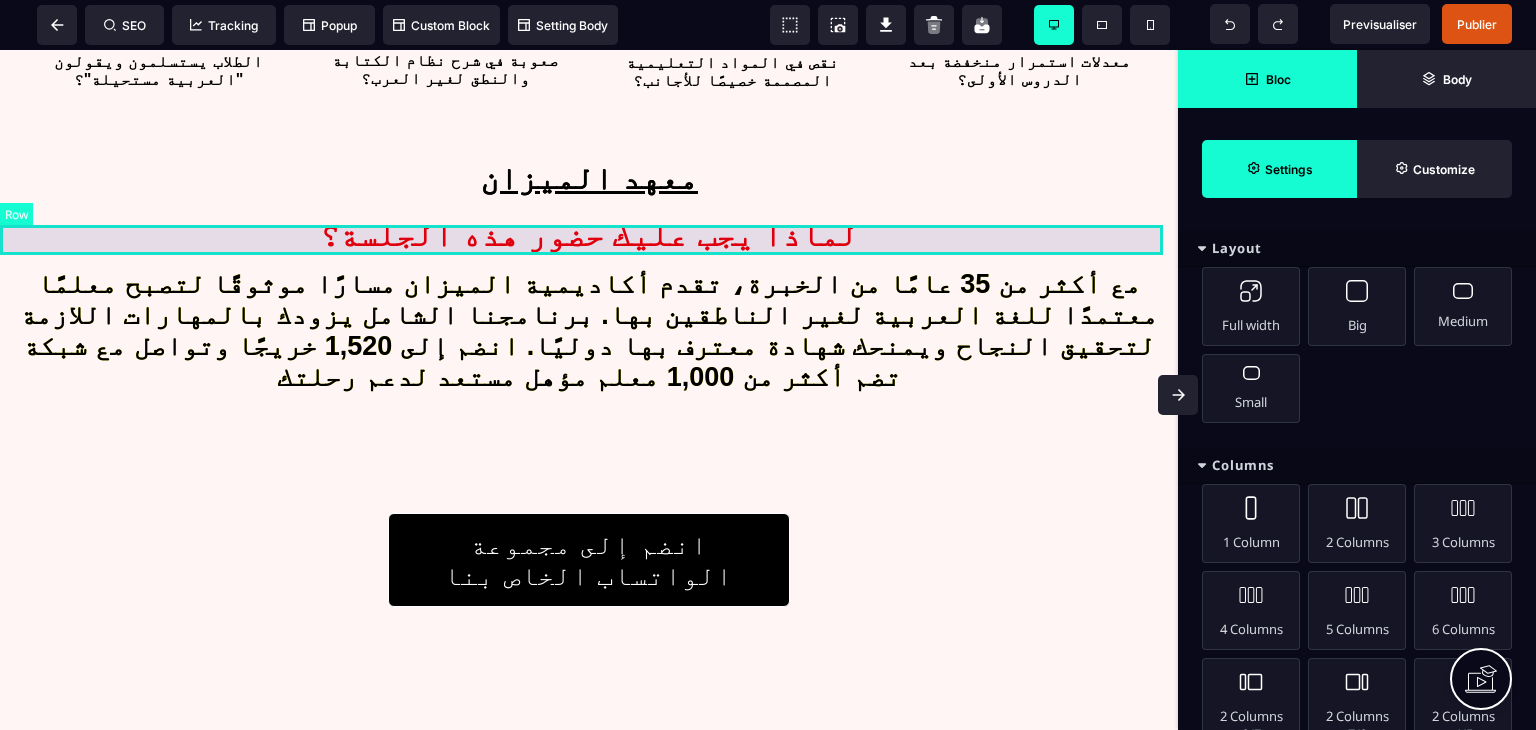 click at bounding box center (589, 443) 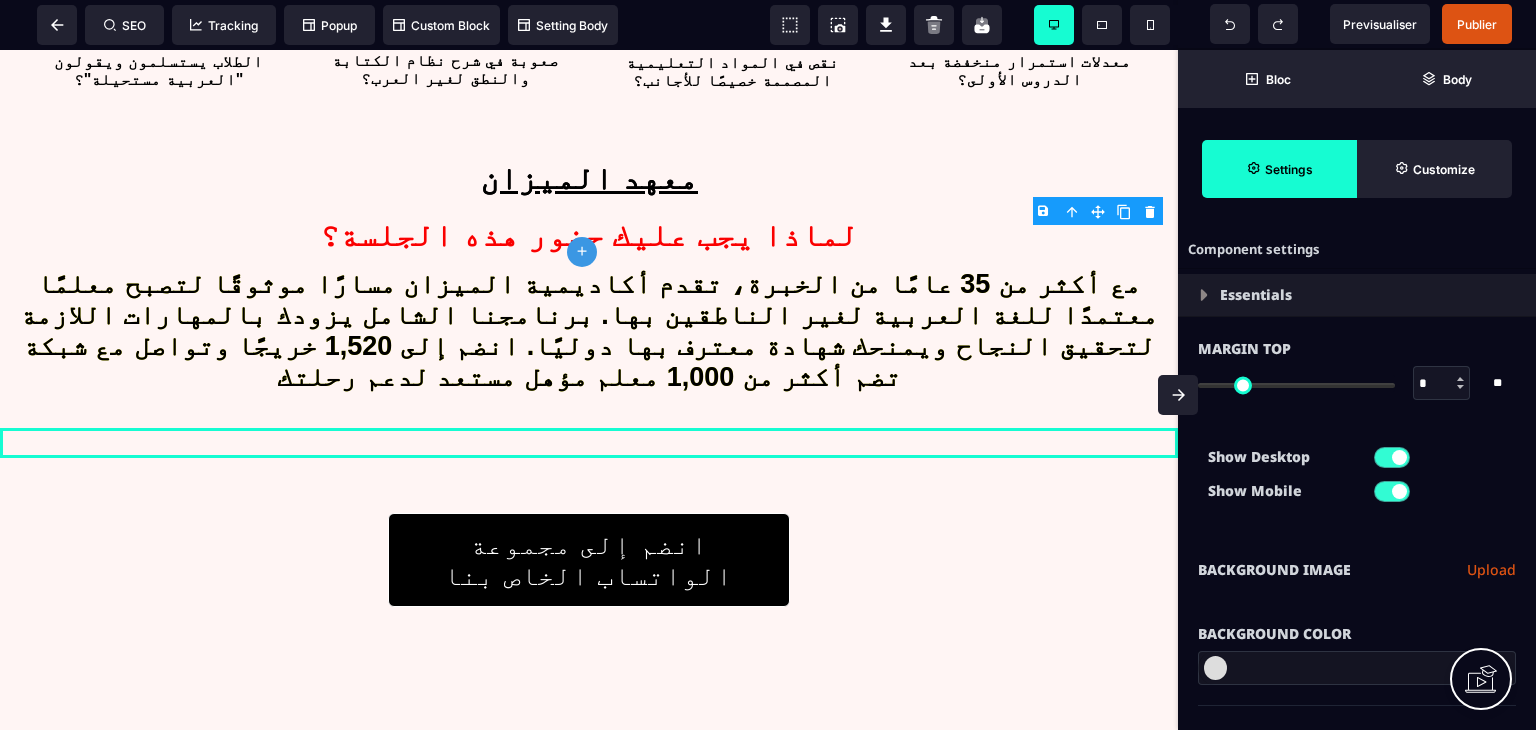 click on "B I U S
A *******
plus
Row
SEO
Big" at bounding box center (768, 365) 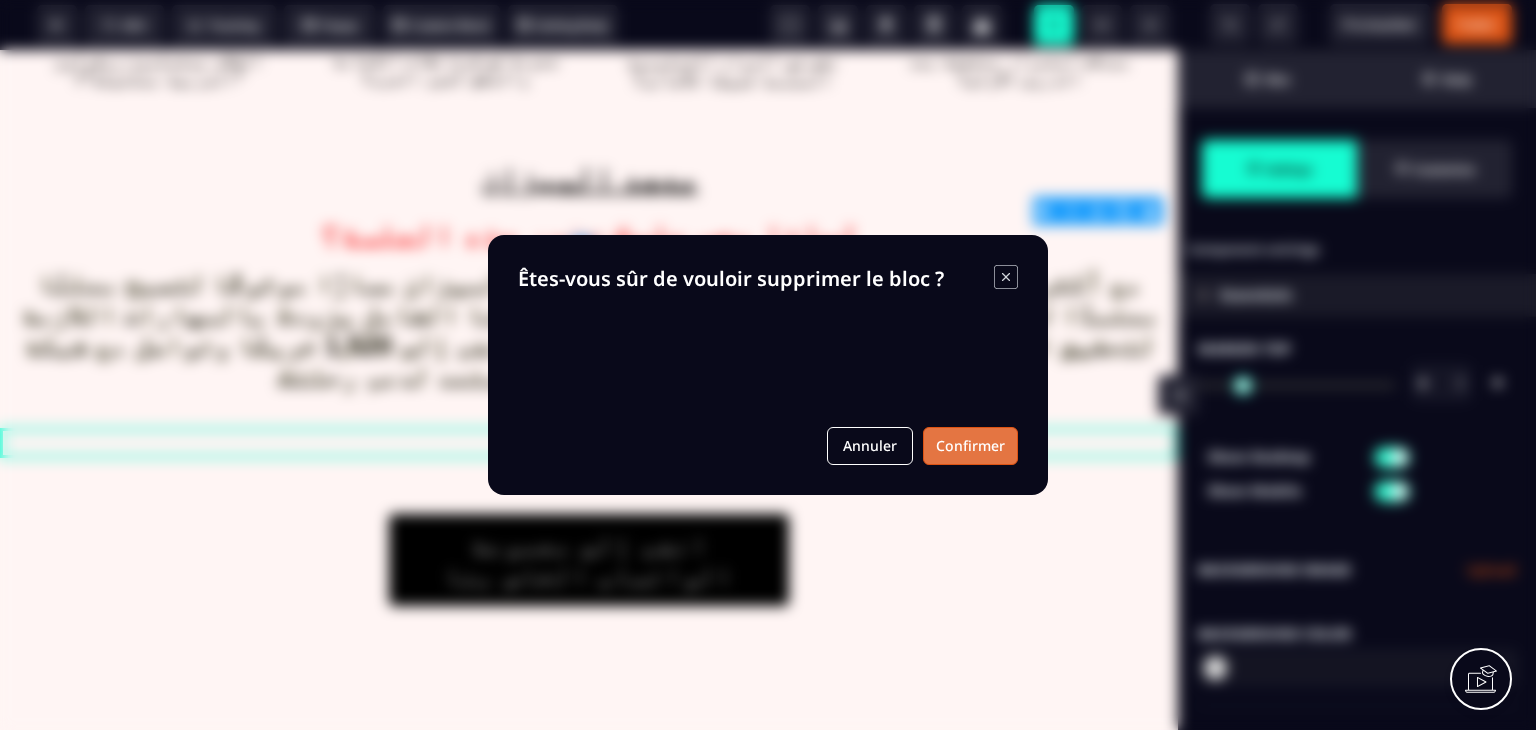 click on "Confirmer" at bounding box center [970, 446] 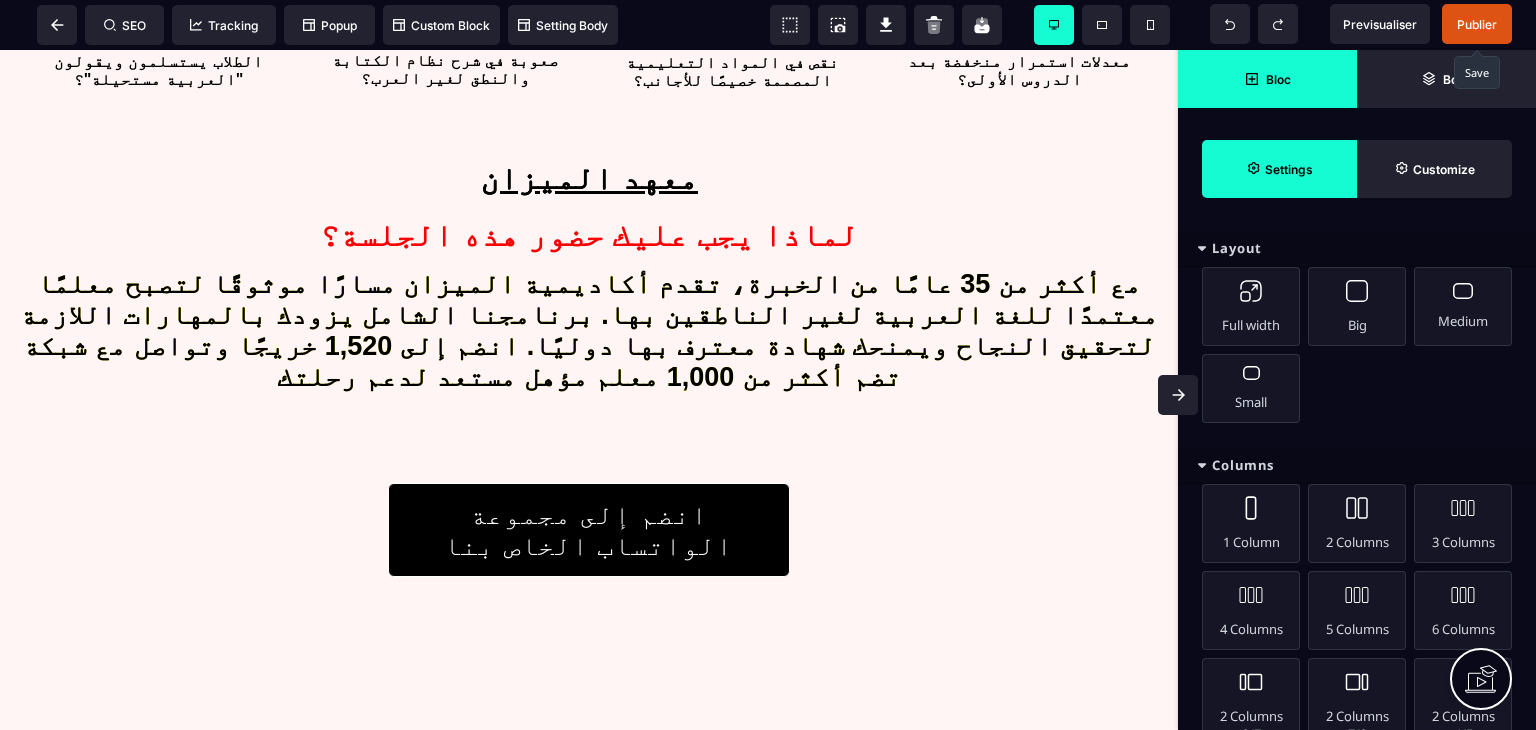 click on "Publier" at bounding box center (1477, 24) 